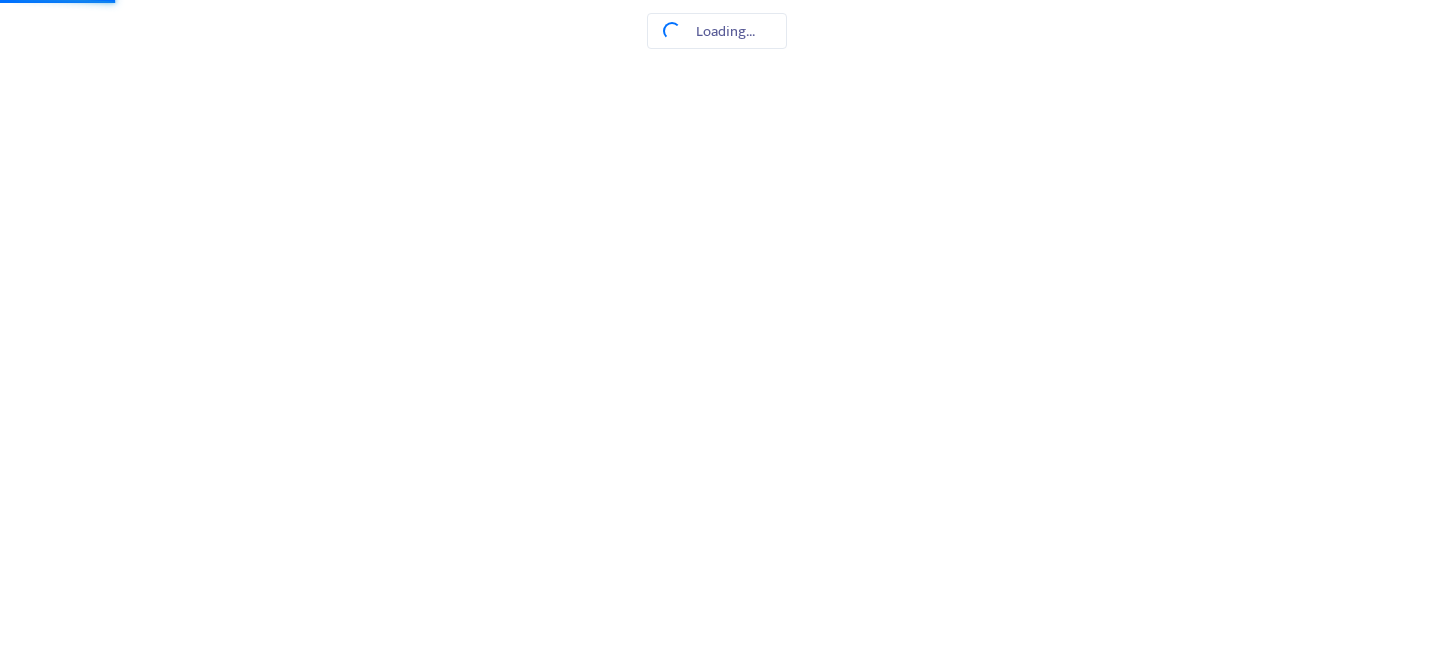 scroll, scrollTop: 0, scrollLeft: 0, axis: both 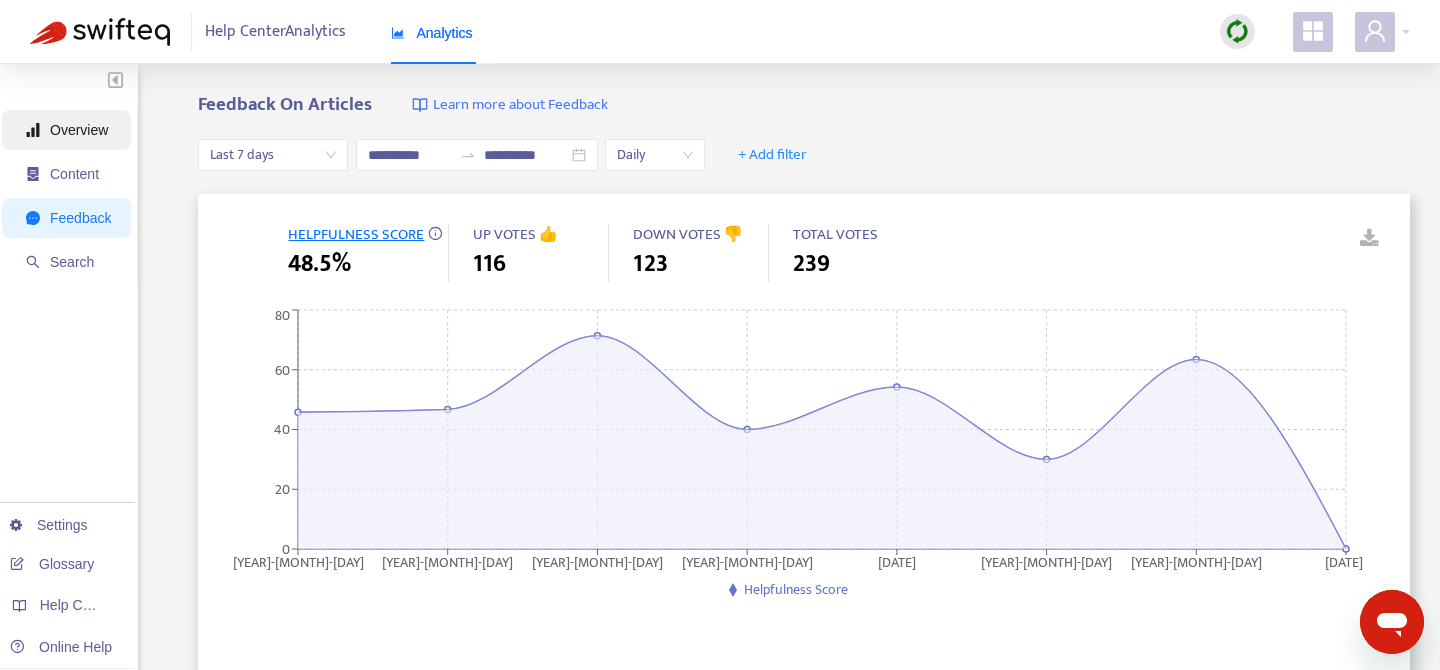 click on "Overview" at bounding box center [68, 130] 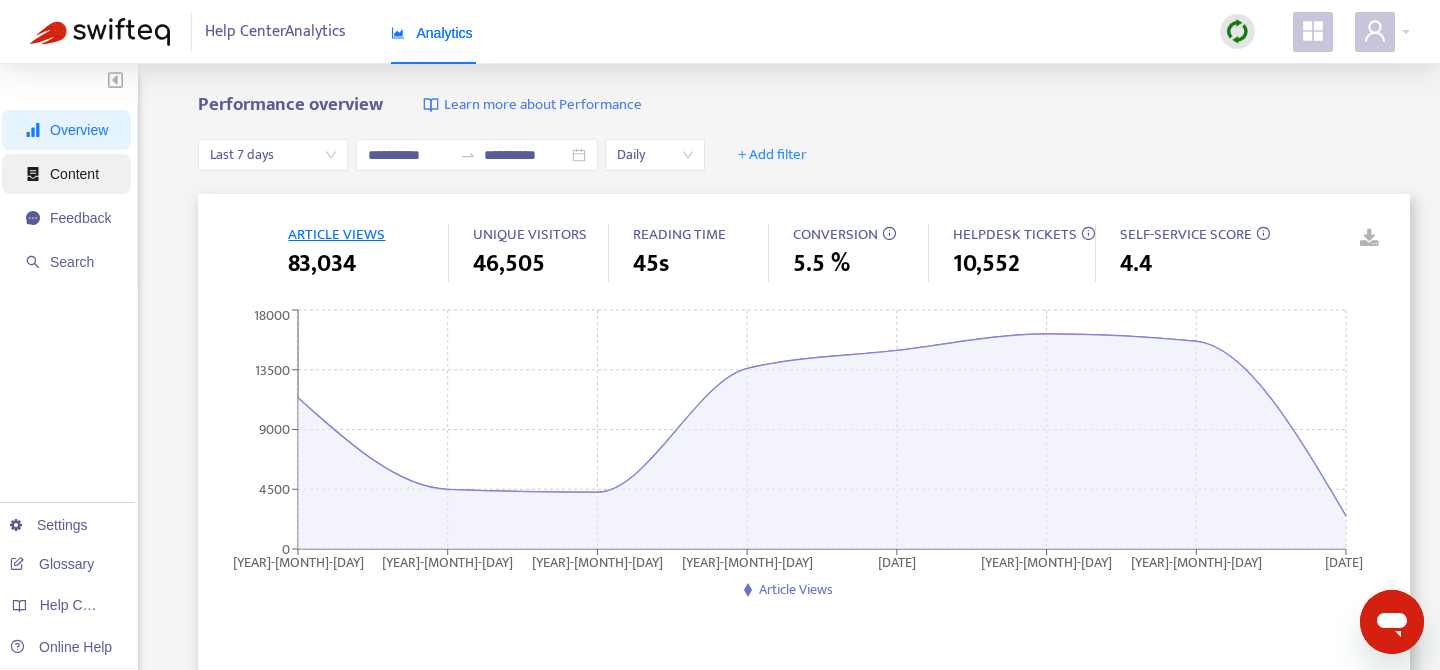 click on "Content" at bounding box center (74, 174) 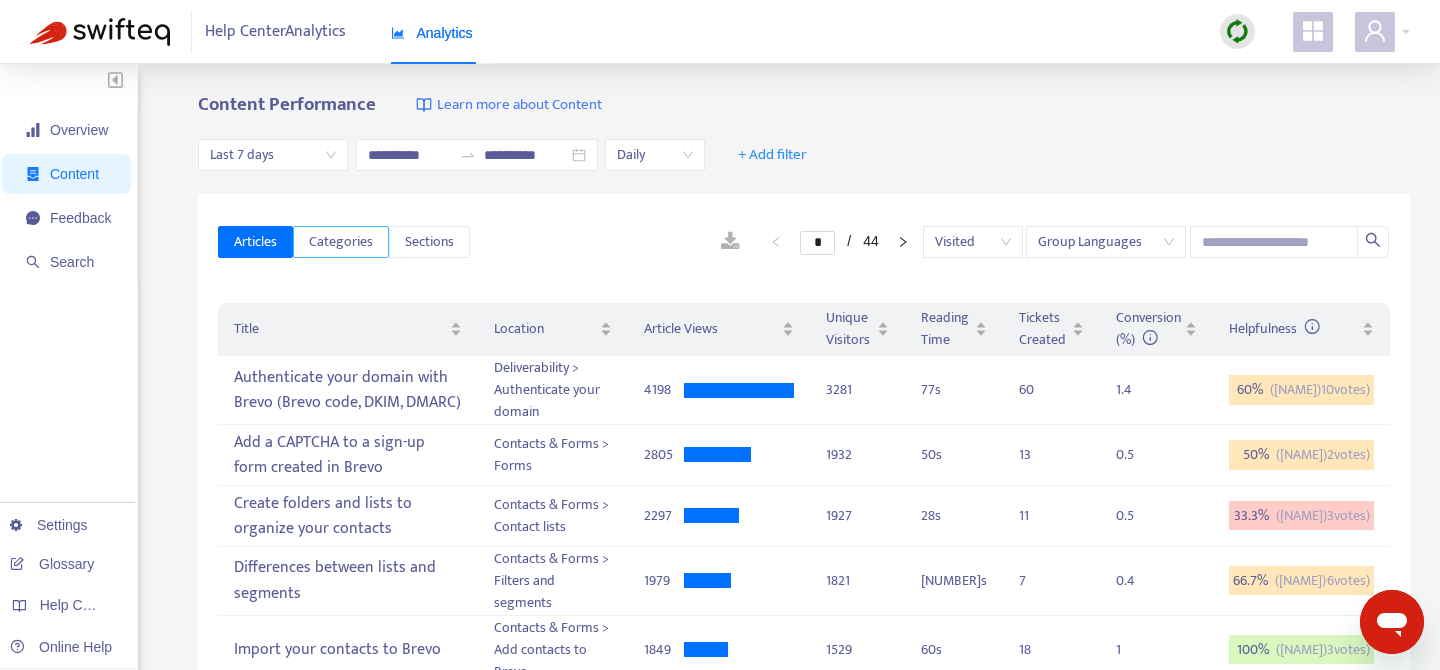 click on "Categories" at bounding box center (341, 242) 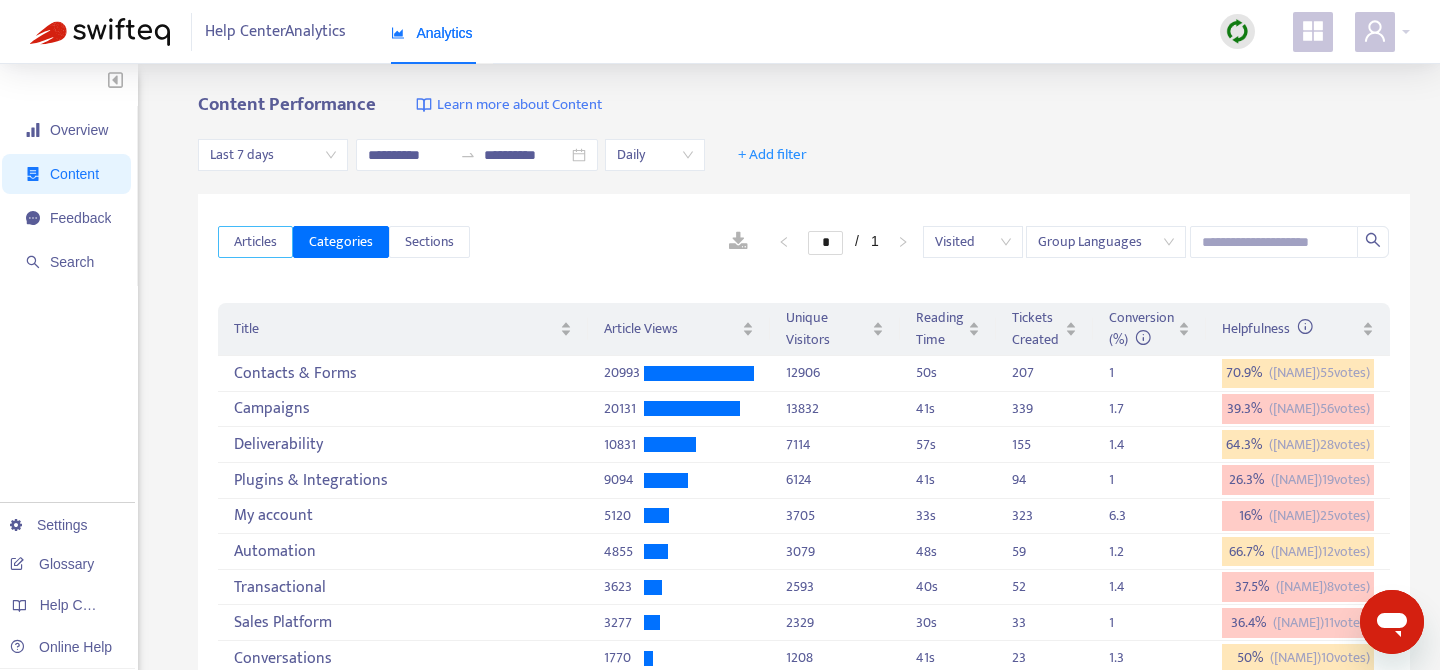click on "Articles" at bounding box center (255, 242) 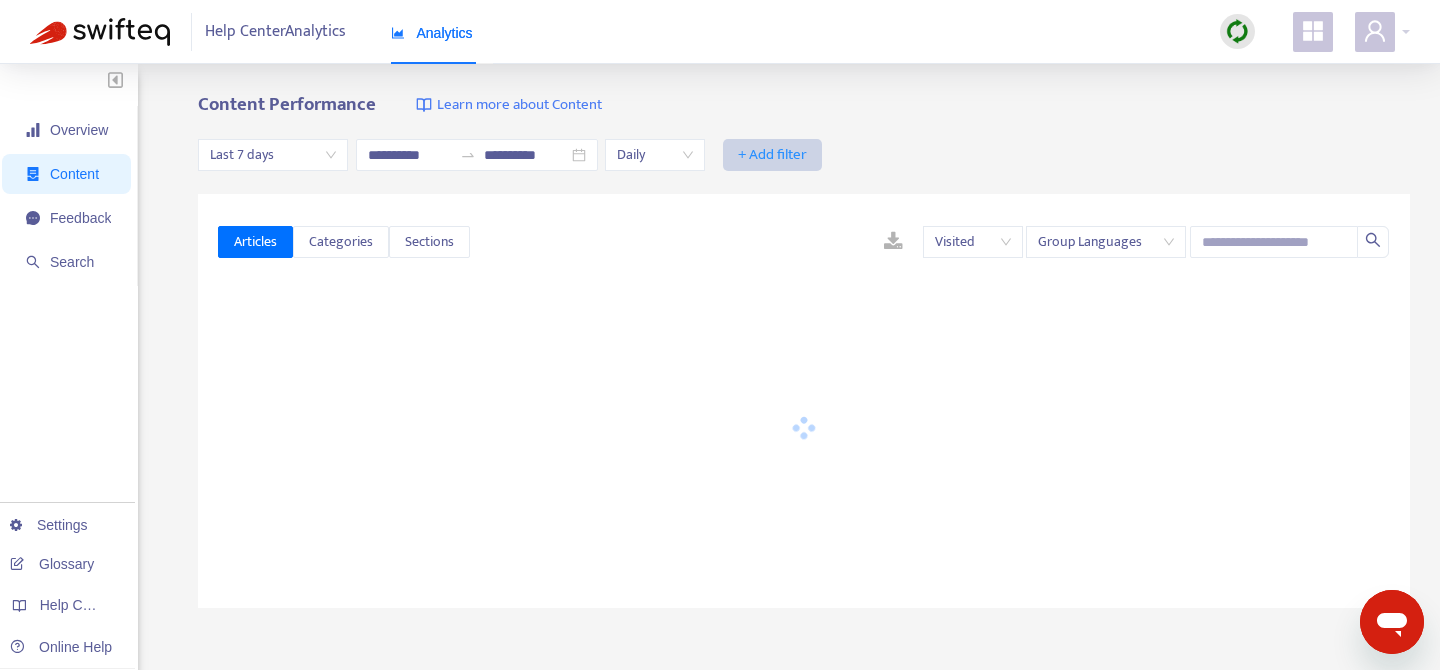 click on "+ Add filter" at bounding box center (772, 155) 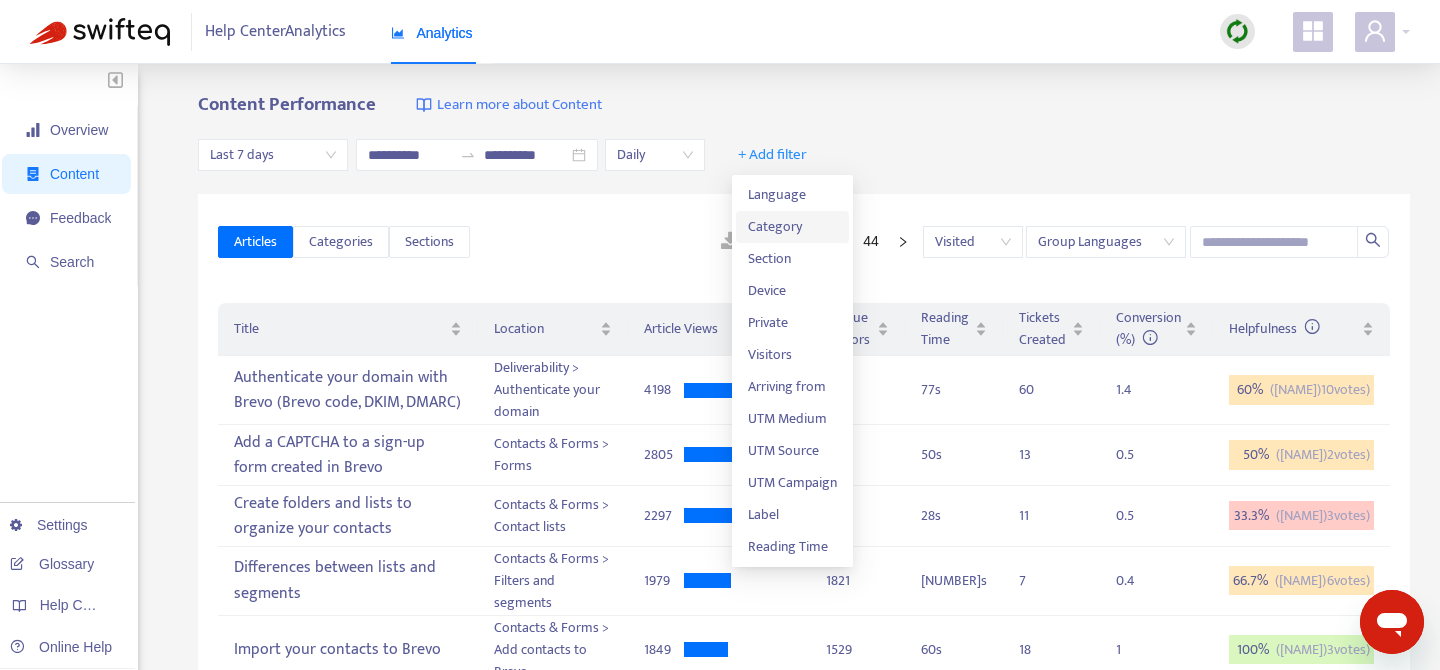 click on "Category" at bounding box center (792, 227) 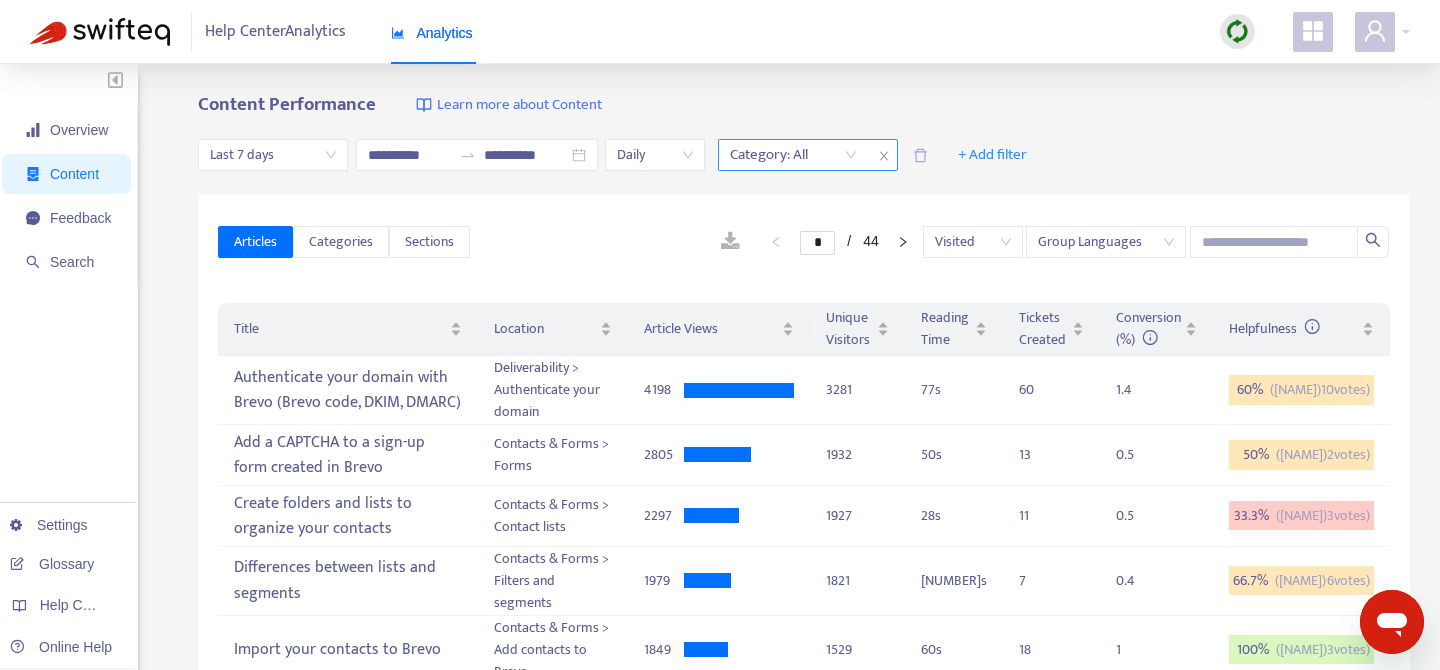 click on "Category: All" at bounding box center (793, 155) 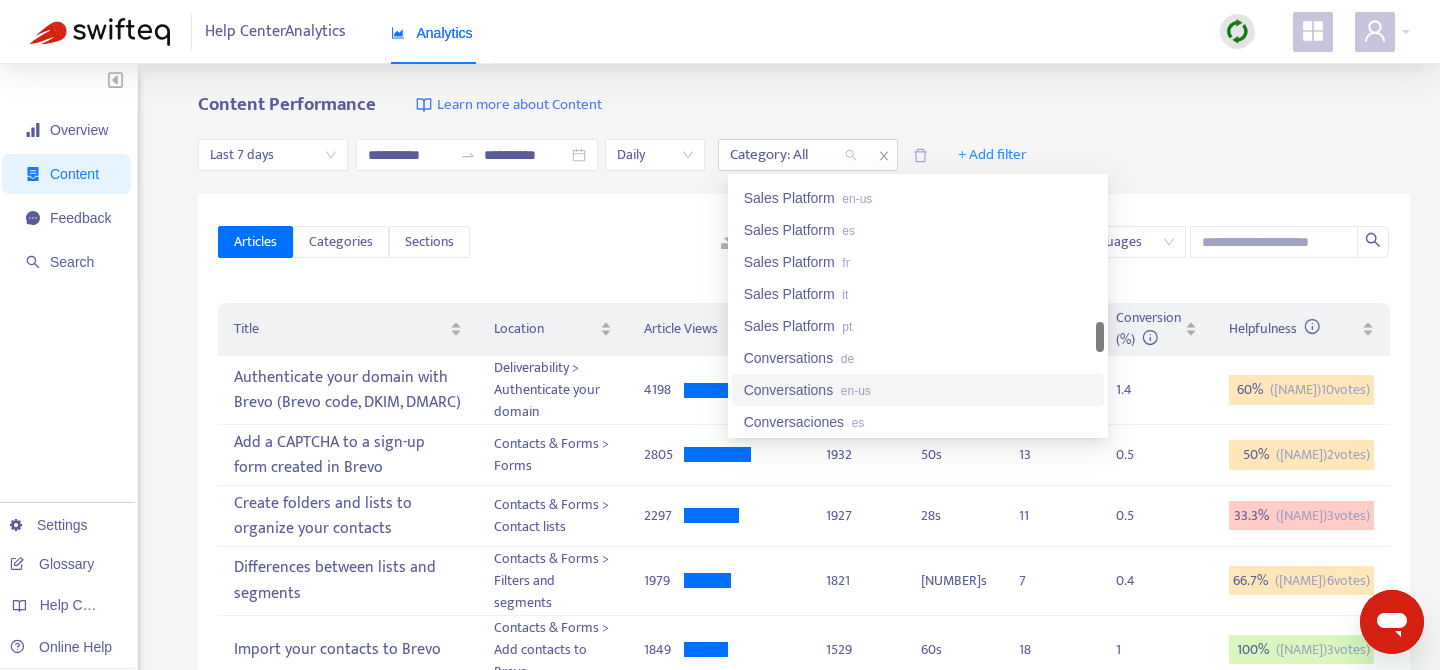 scroll, scrollTop: 1376, scrollLeft: 0, axis: vertical 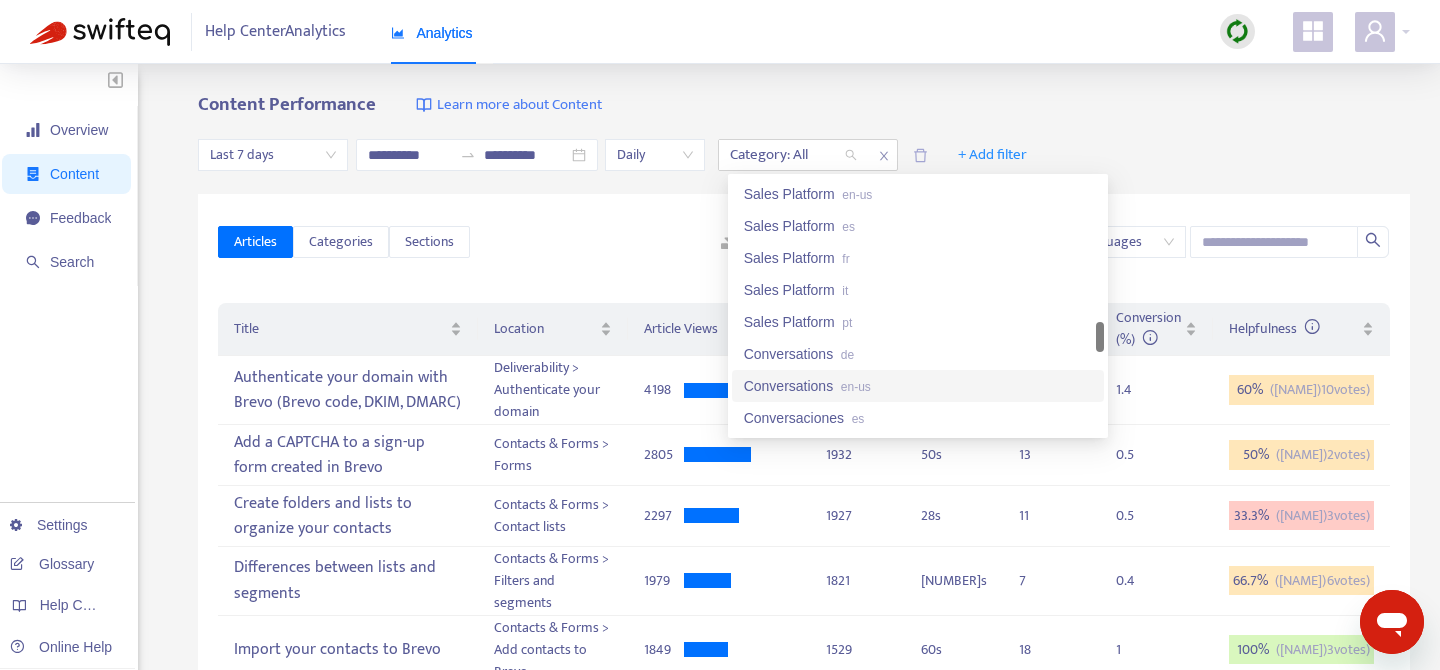click on "Conversations   en-us" at bounding box center (918, 386) 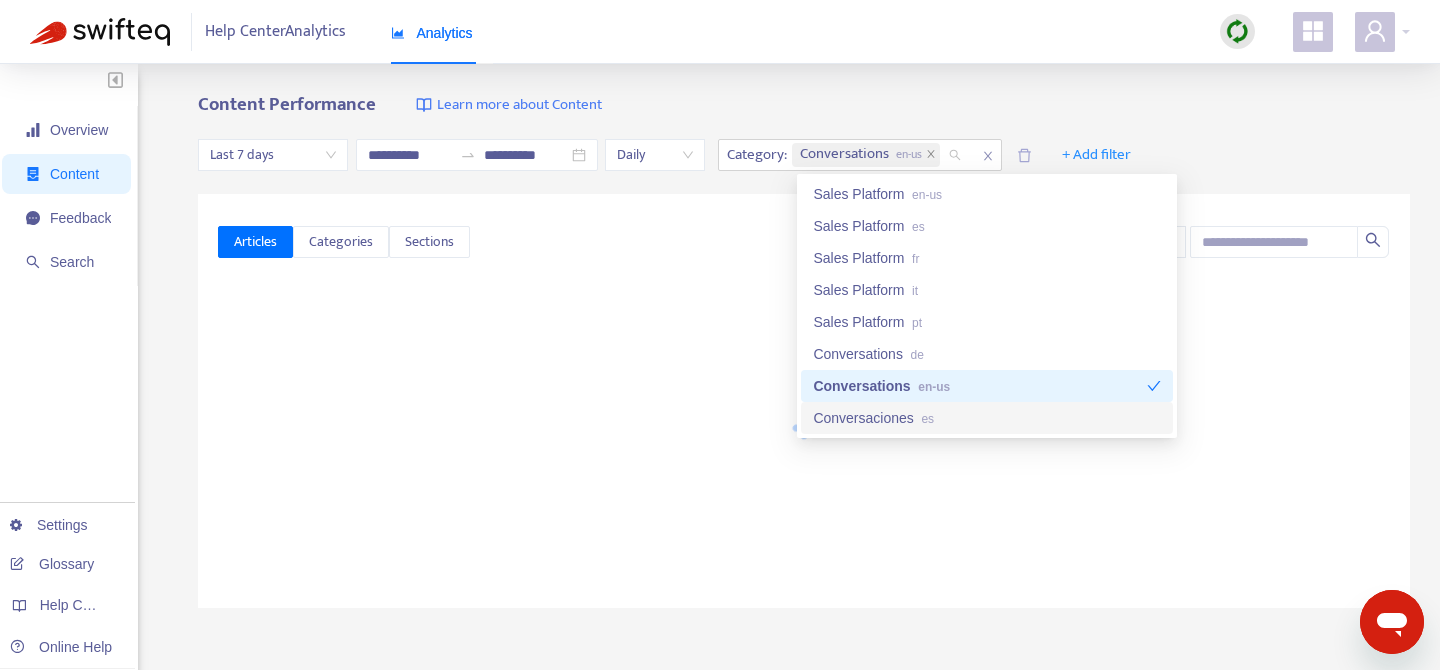 click on "Conversaciones   es" at bounding box center (987, 418) 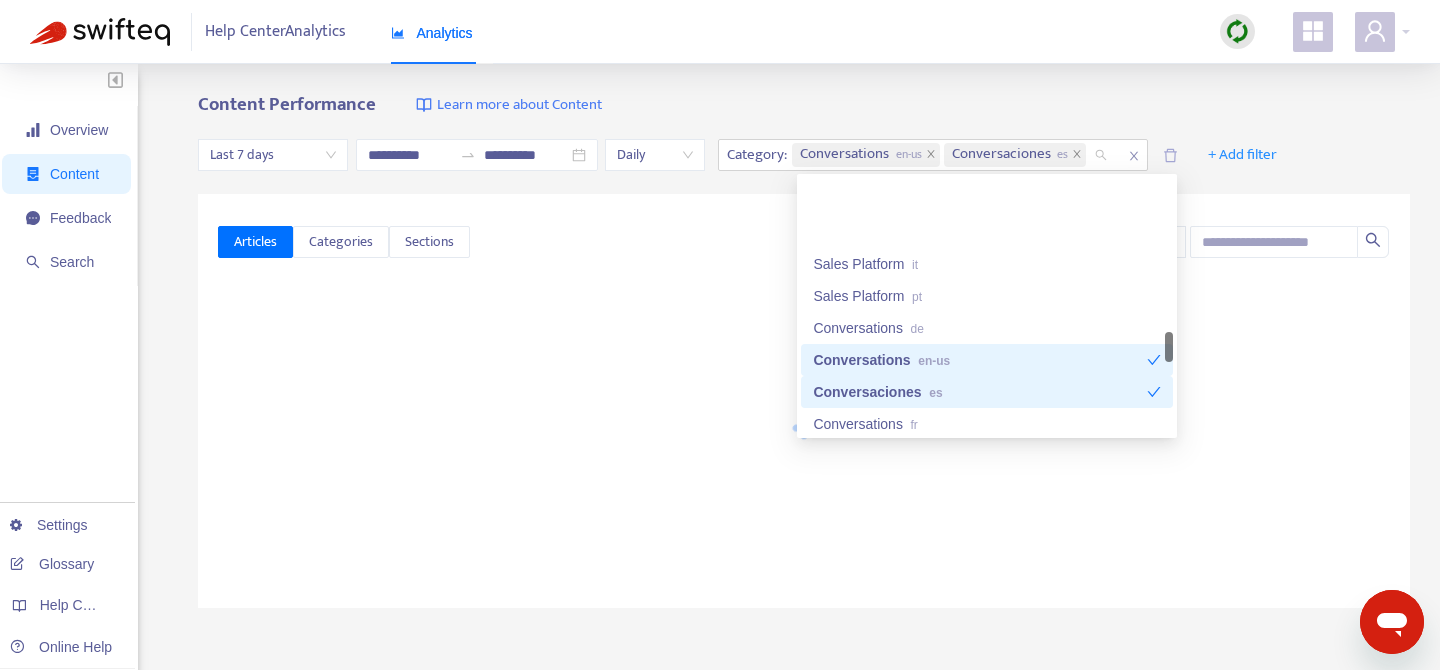 scroll, scrollTop: 1479, scrollLeft: 0, axis: vertical 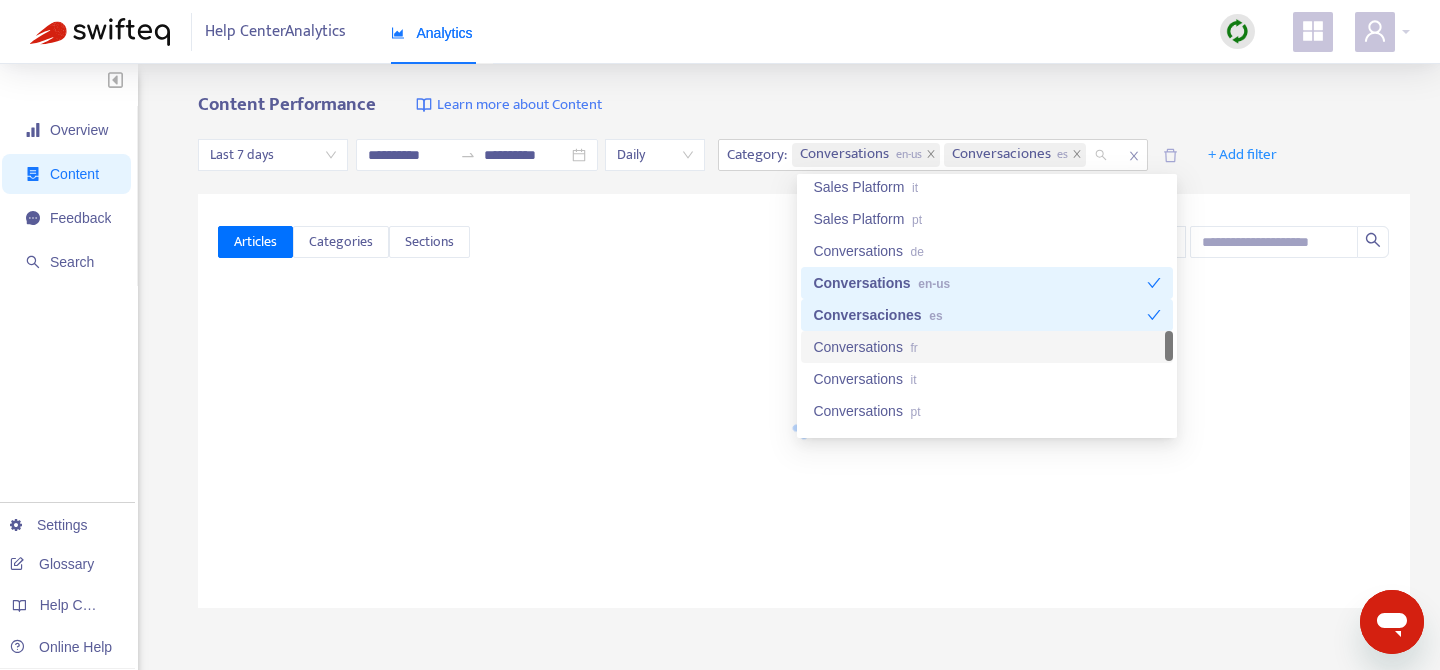 click on "Conversations   fr" at bounding box center [987, 347] 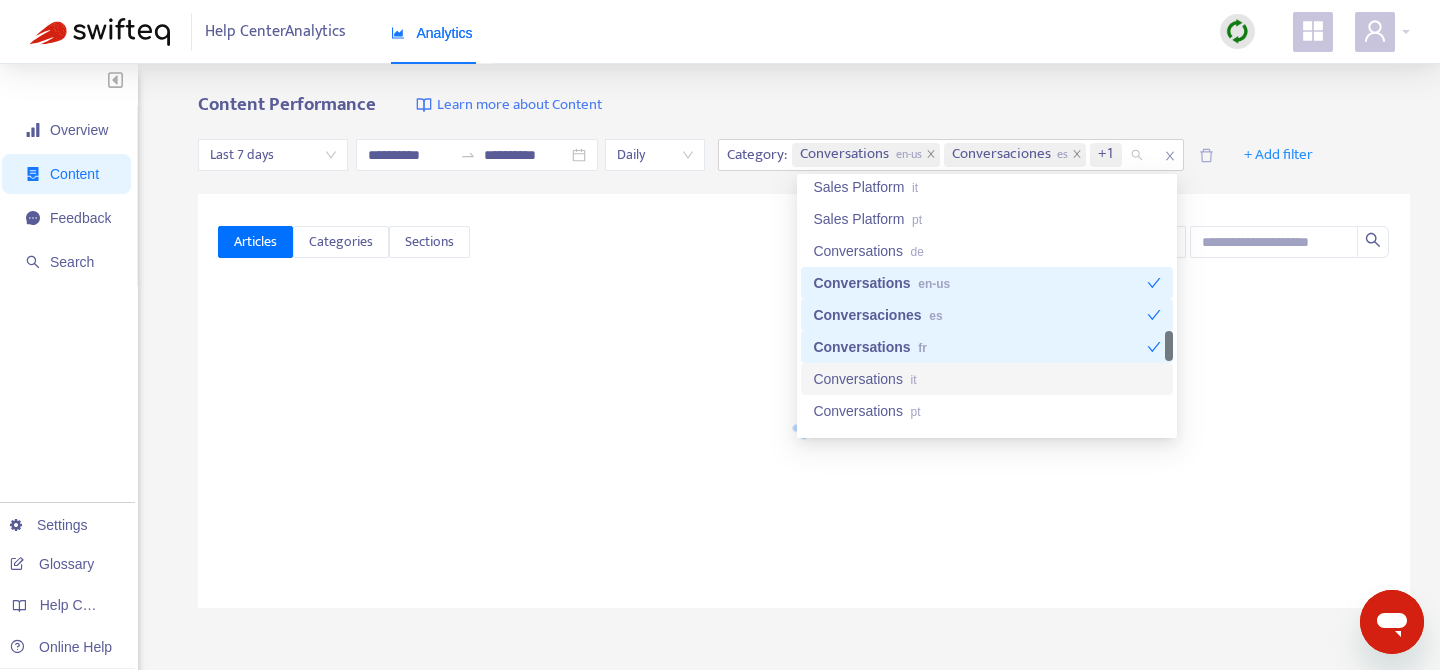 drag, startPoint x: 948, startPoint y: 371, endPoint x: 953, endPoint y: 393, distance: 22.561028 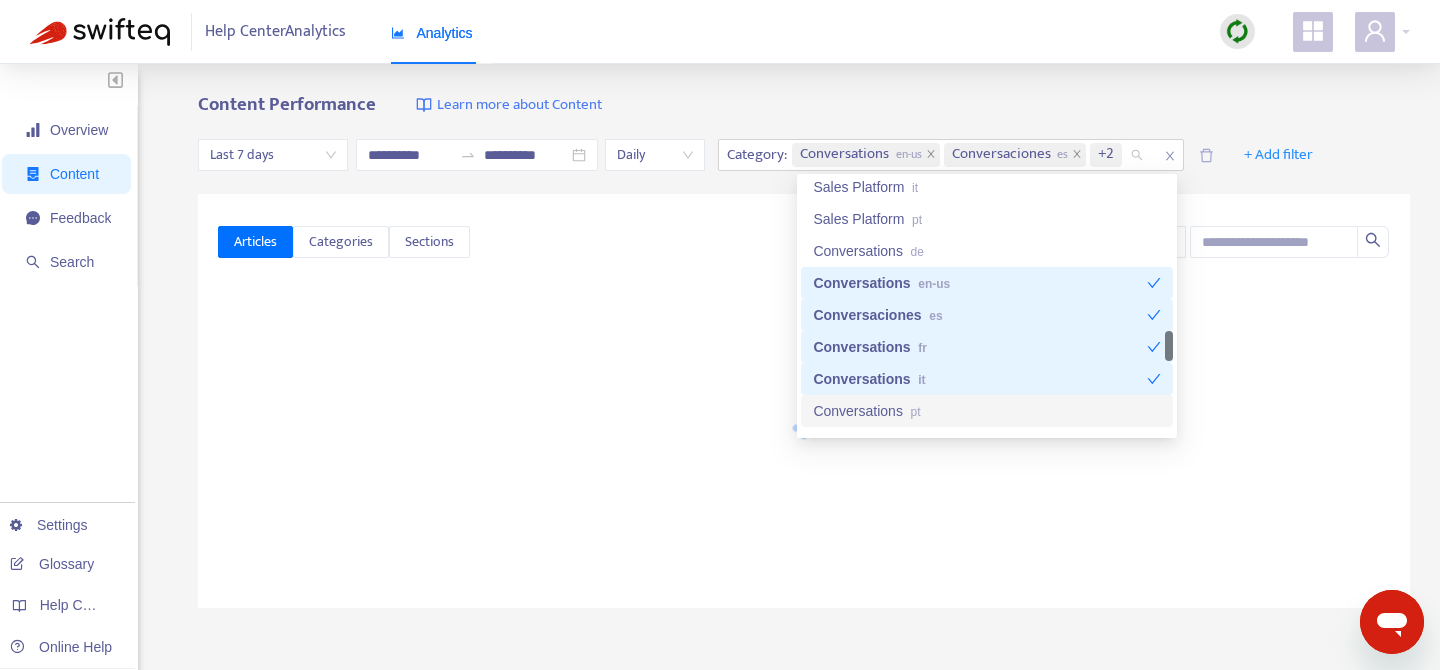 click on "Conversations   pt" at bounding box center (987, 411) 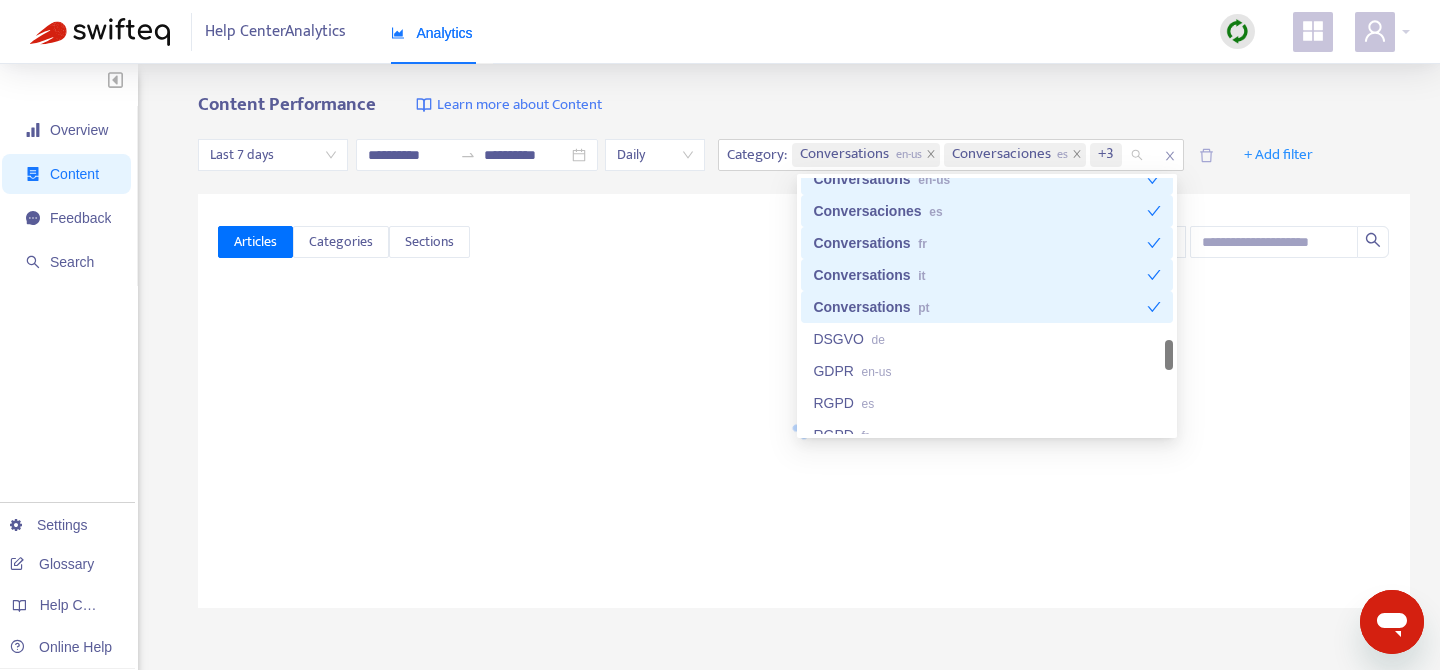 scroll, scrollTop: 1587, scrollLeft: 0, axis: vertical 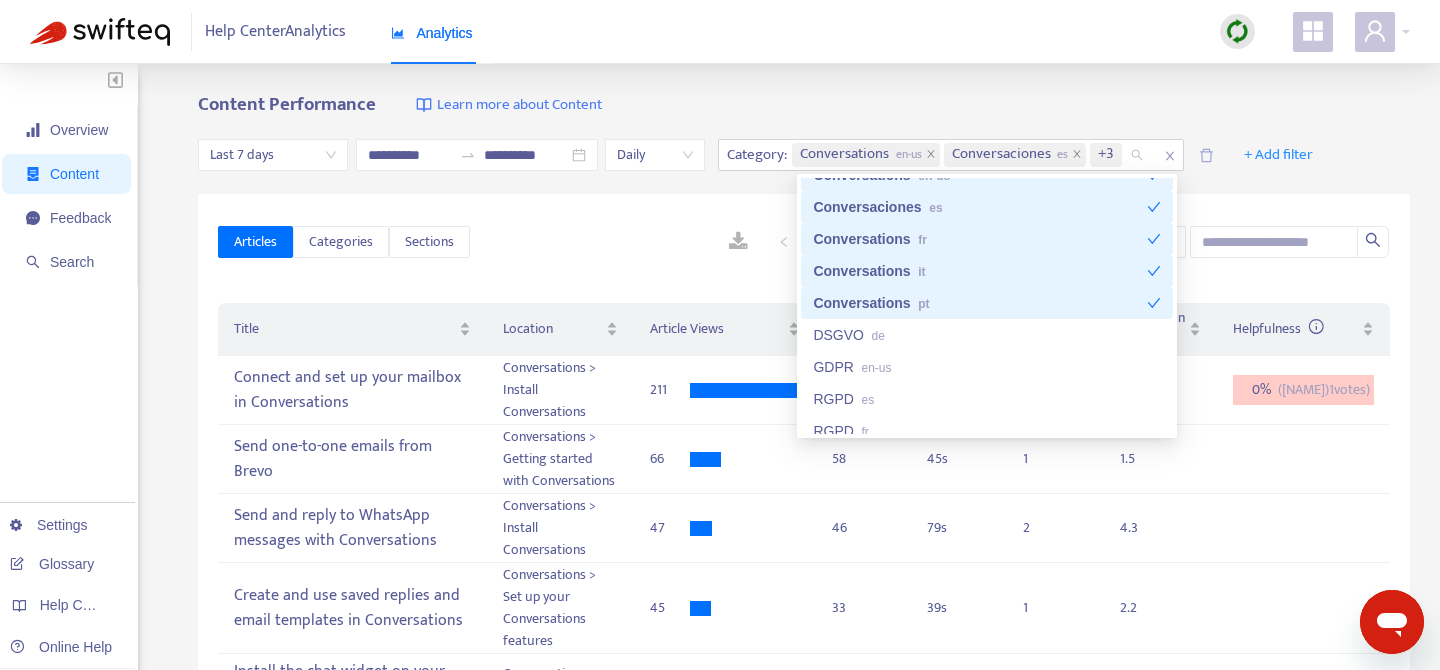 click on "Content Performance Learn more about Content" at bounding box center (804, 105) 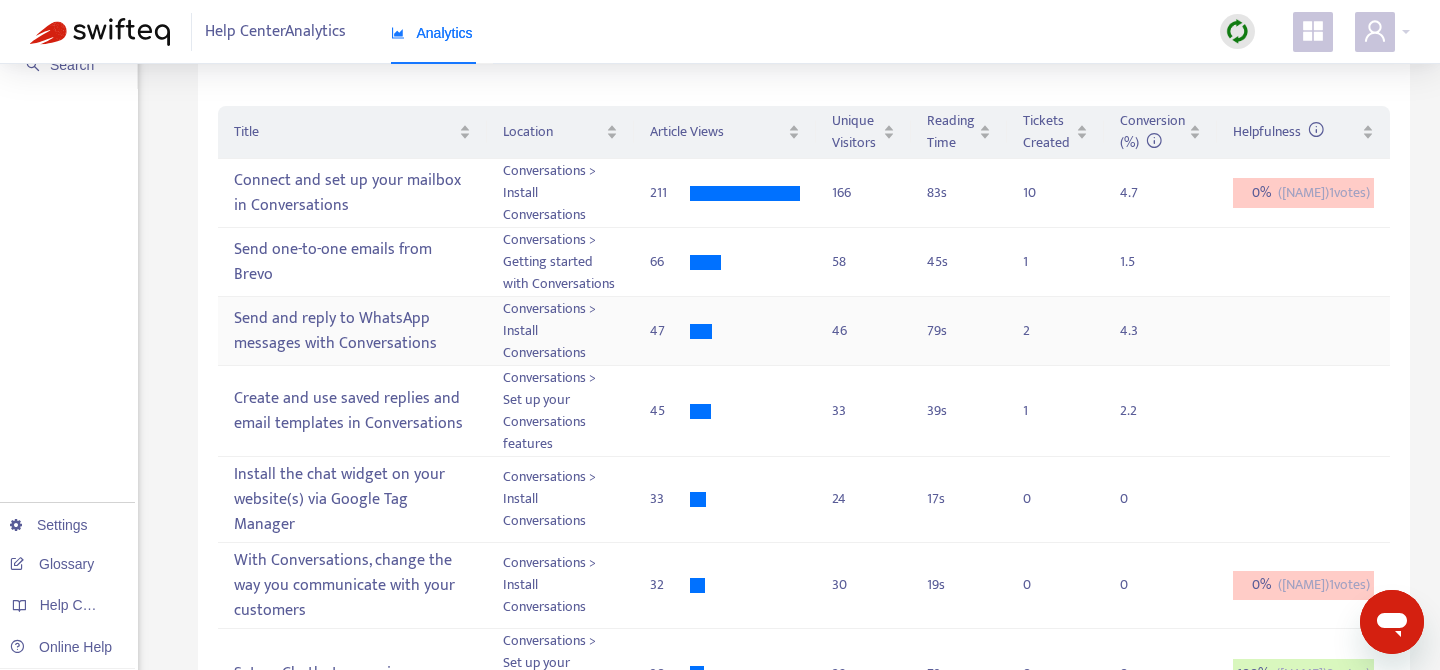 scroll, scrollTop: 0, scrollLeft: 0, axis: both 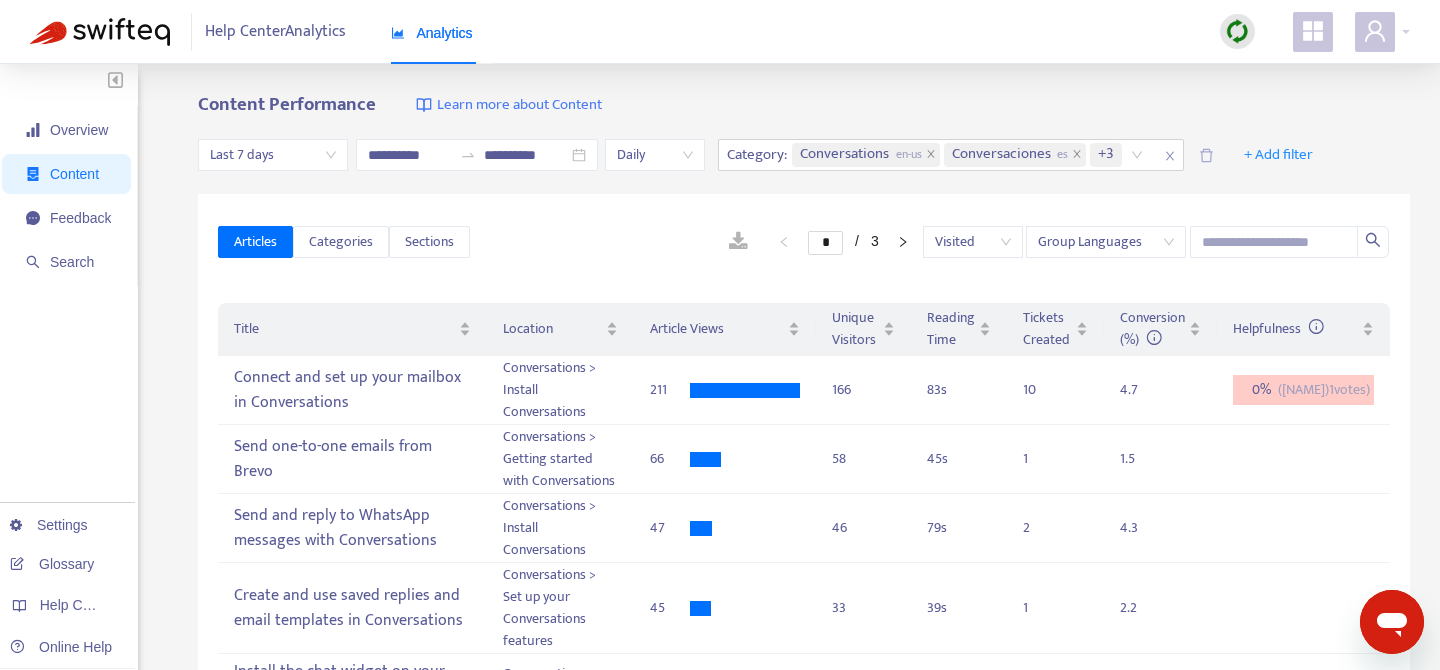 click on "Last 7 days" at bounding box center [273, 155] 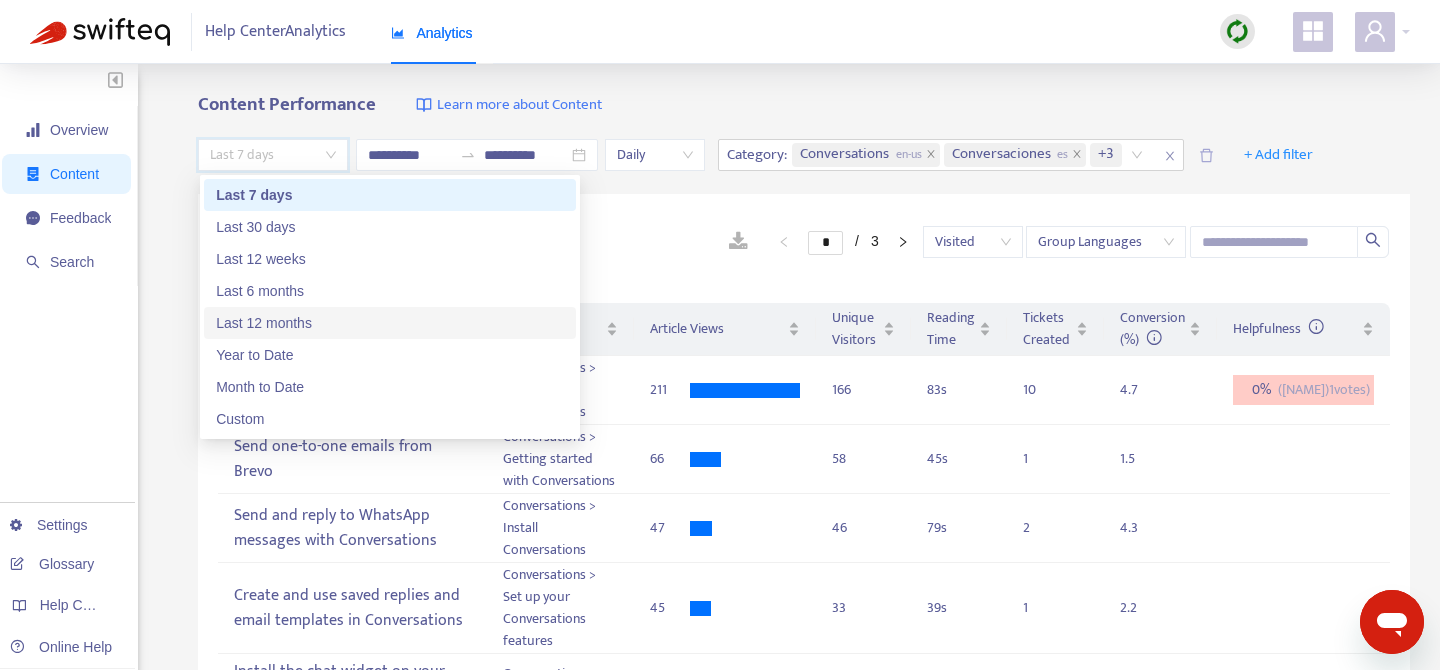 click on "Last 12 months" at bounding box center [390, 323] 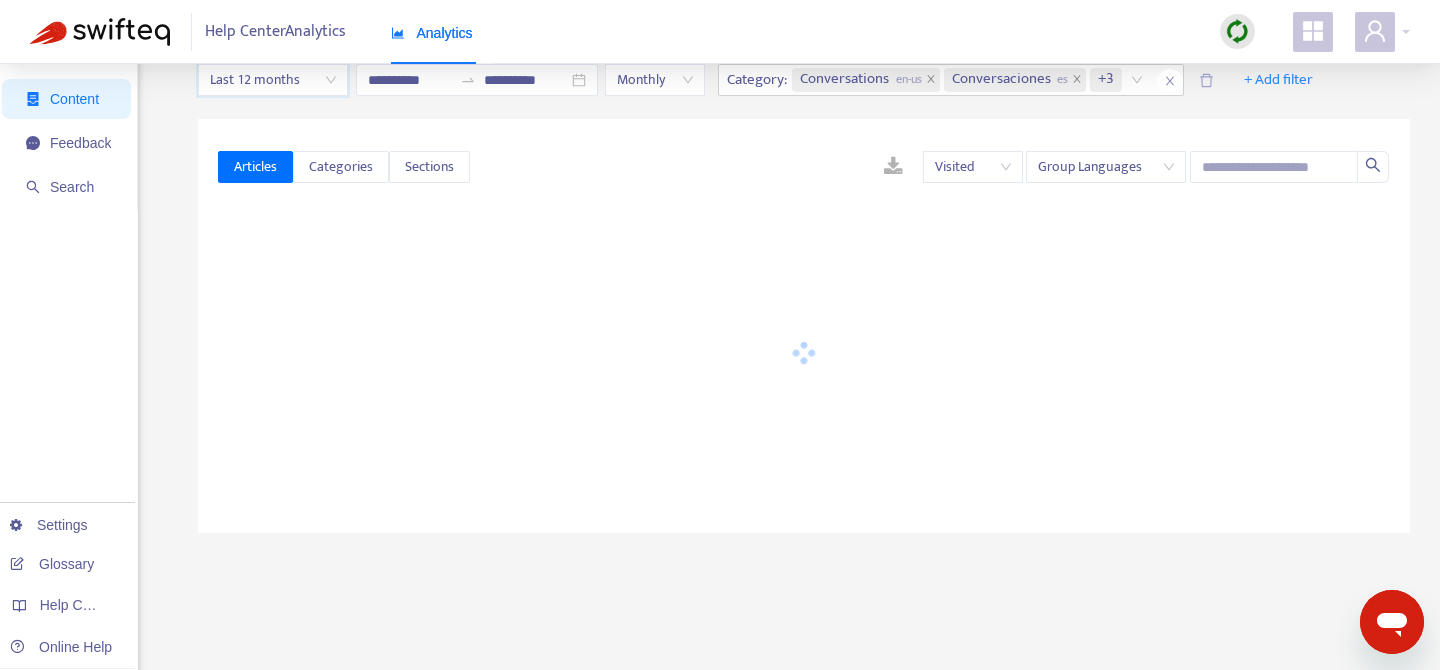 scroll, scrollTop: 100, scrollLeft: 0, axis: vertical 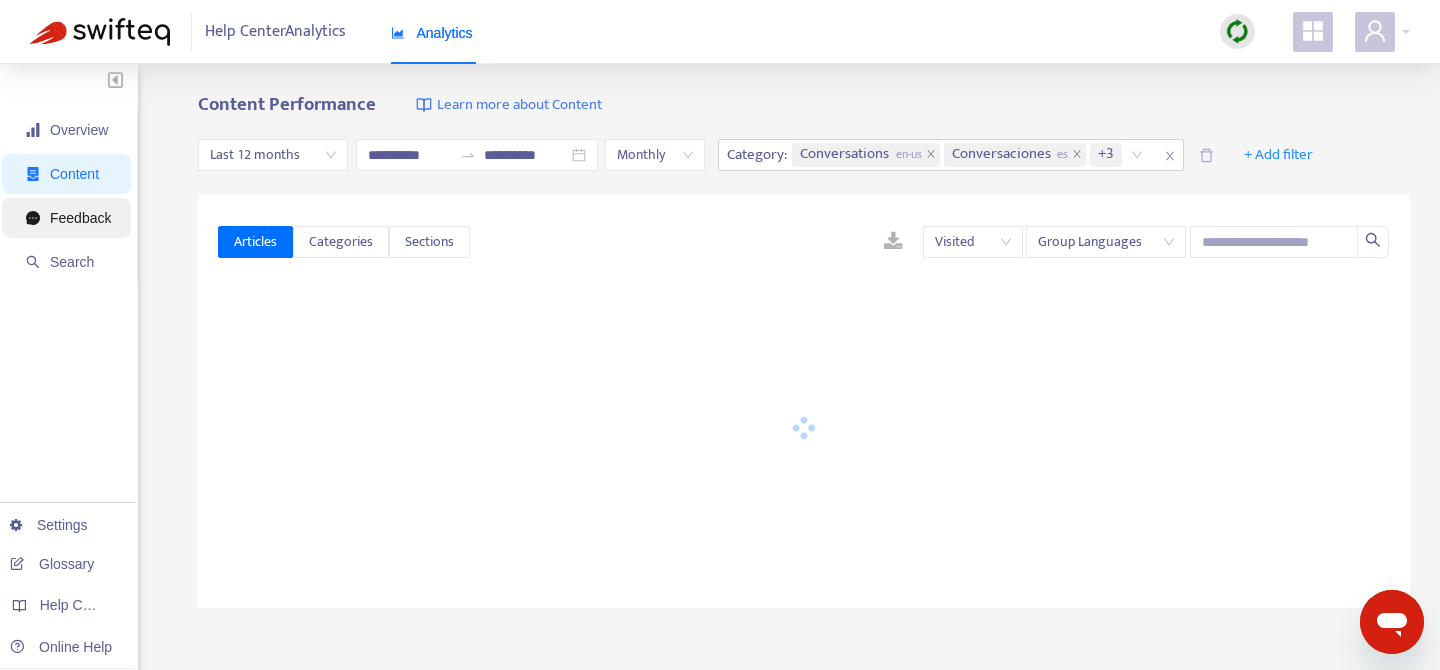 click on "Feedback" at bounding box center [80, 218] 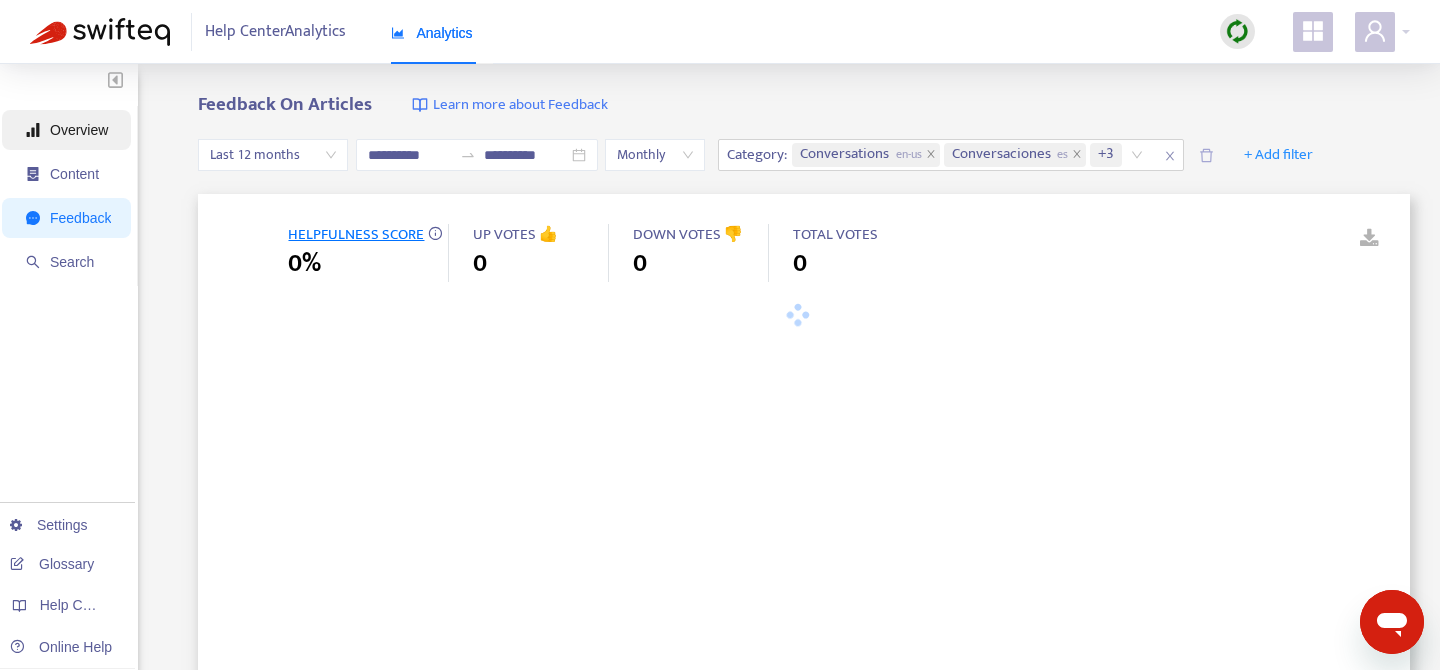 click on "Overview" at bounding box center [79, 130] 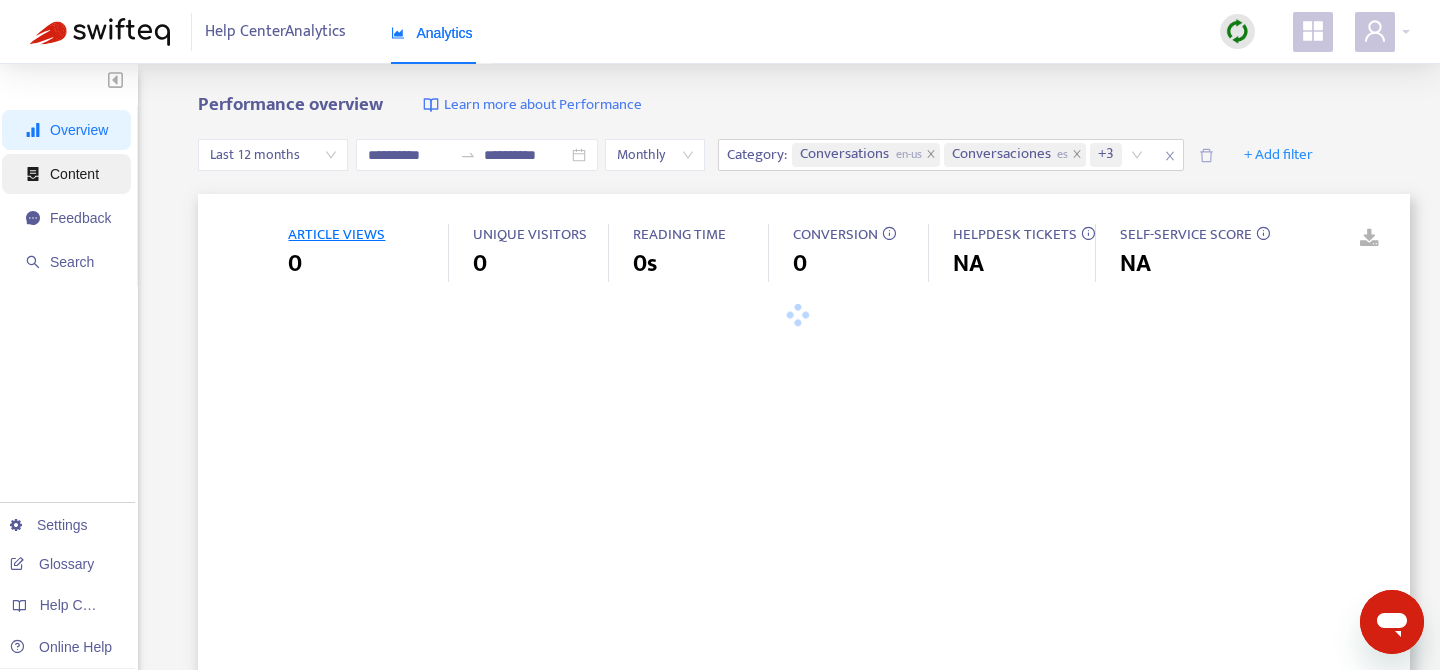 click on "Content" at bounding box center (68, 174) 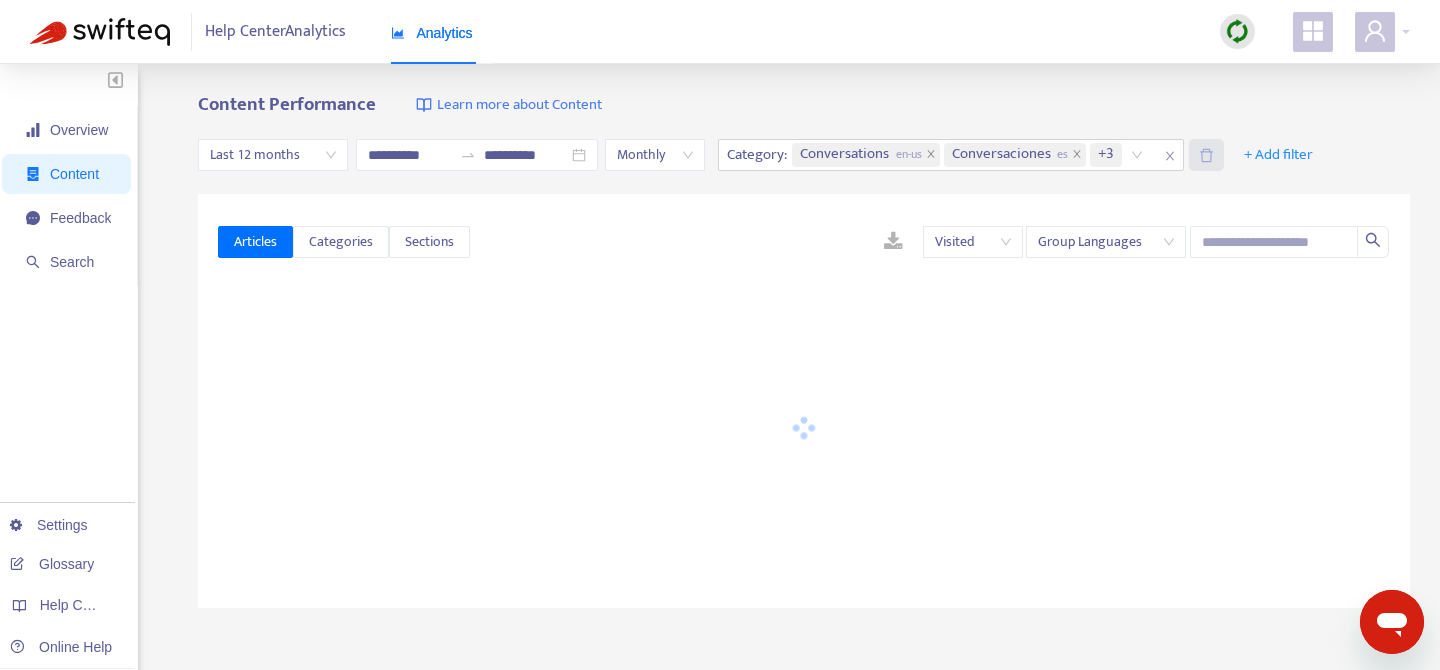 click 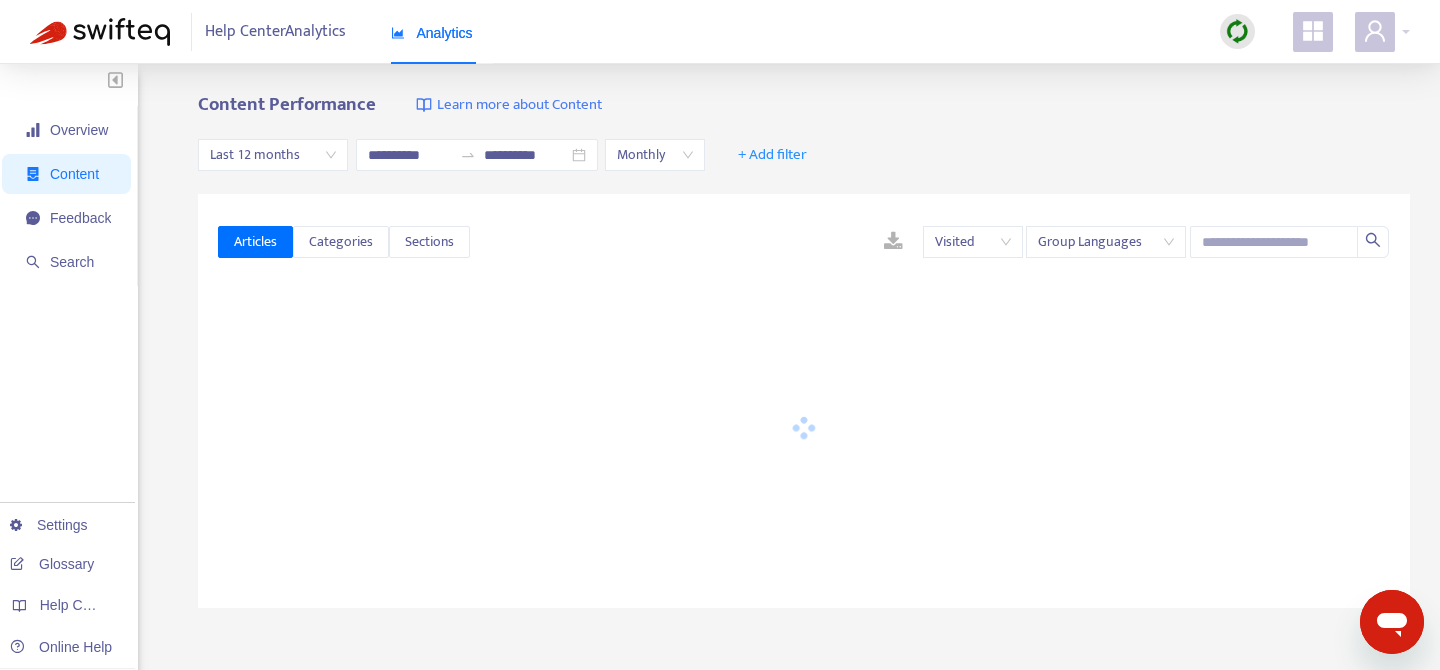 click on "Last 12 months" at bounding box center (273, 155) 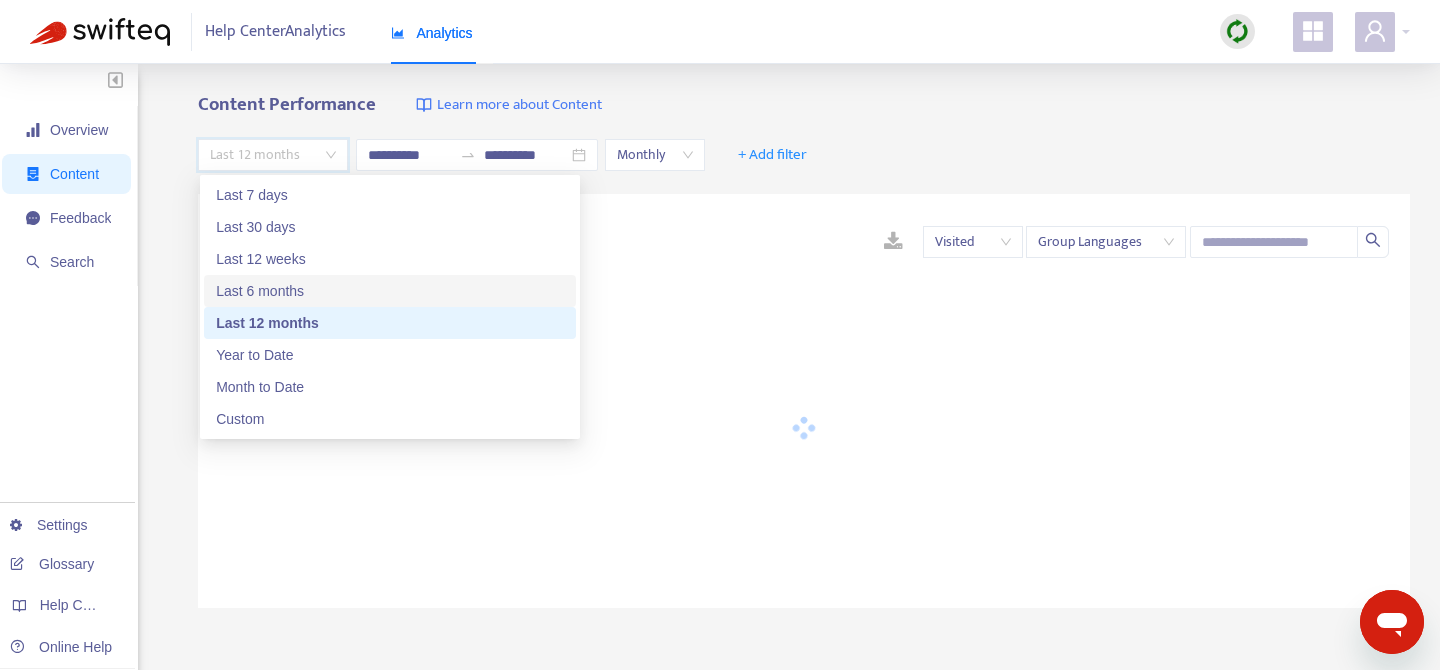 click on "Last 6 months" at bounding box center [390, 291] 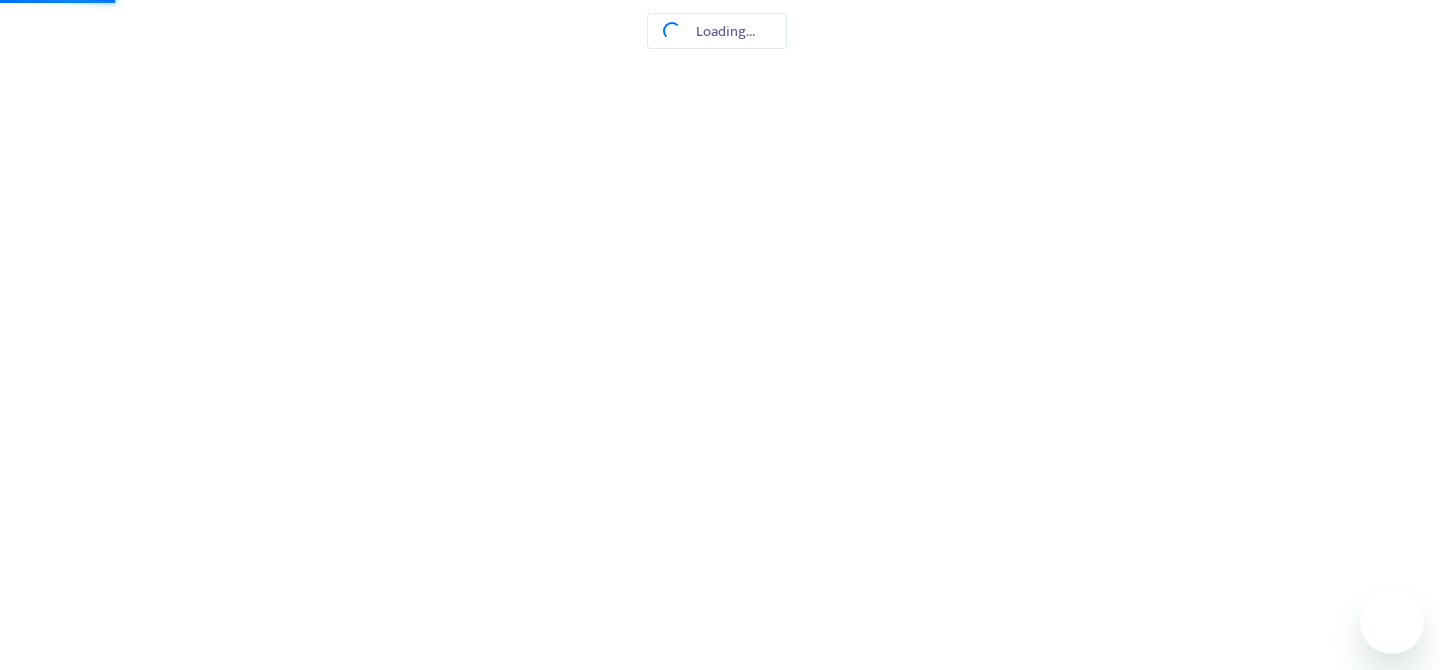 scroll, scrollTop: 0, scrollLeft: 0, axis: both 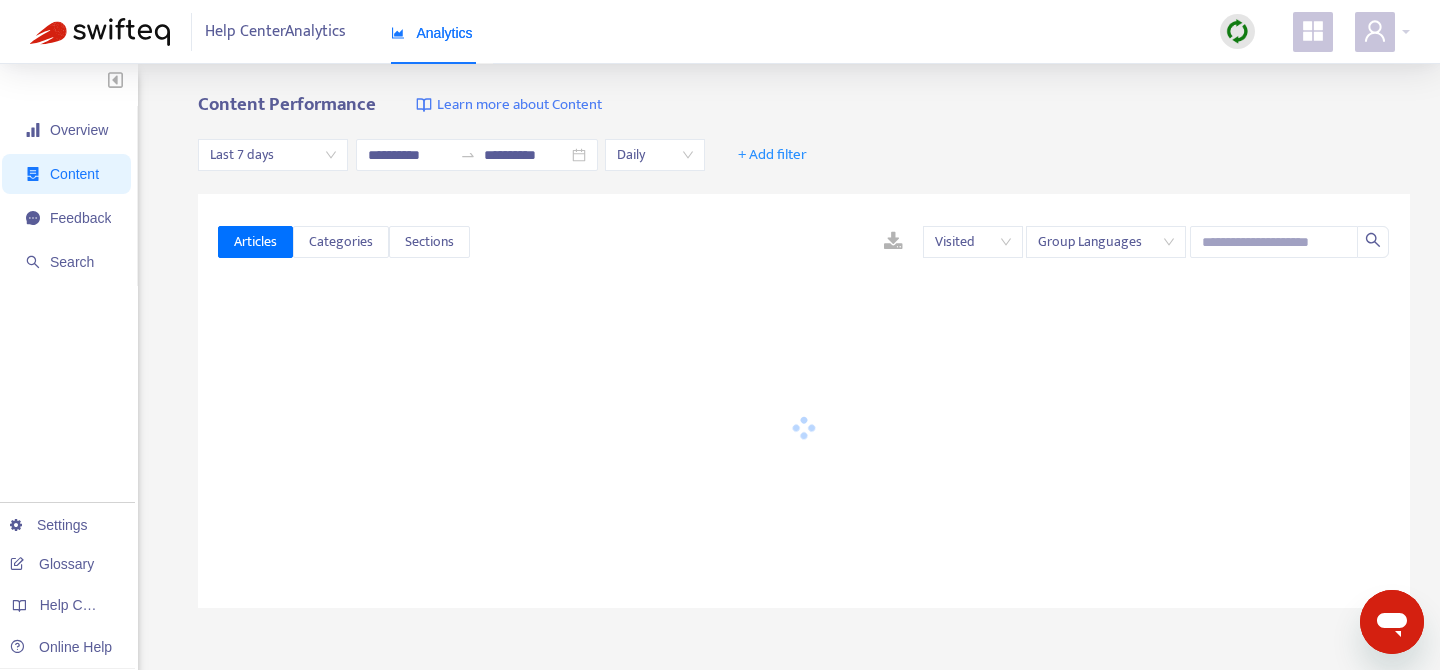 type on "**********" 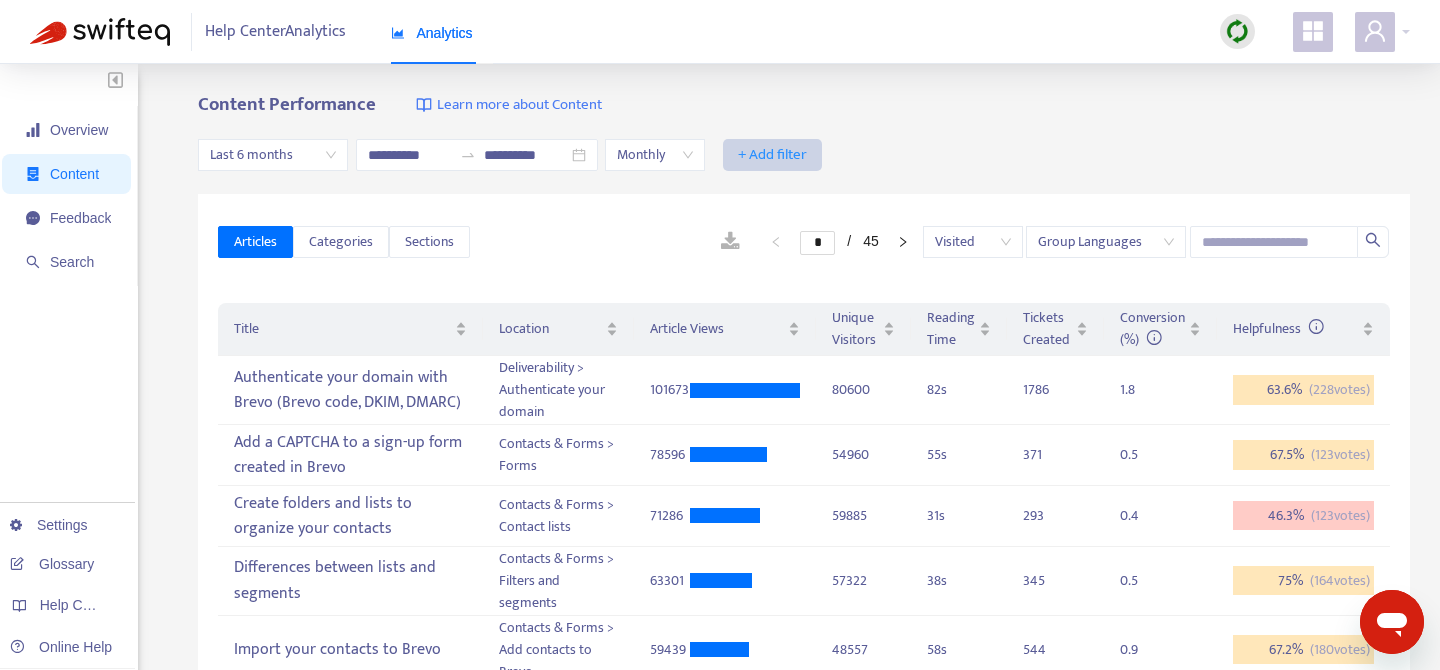 click on "+ Add filter" at bounding box center (772, 155) 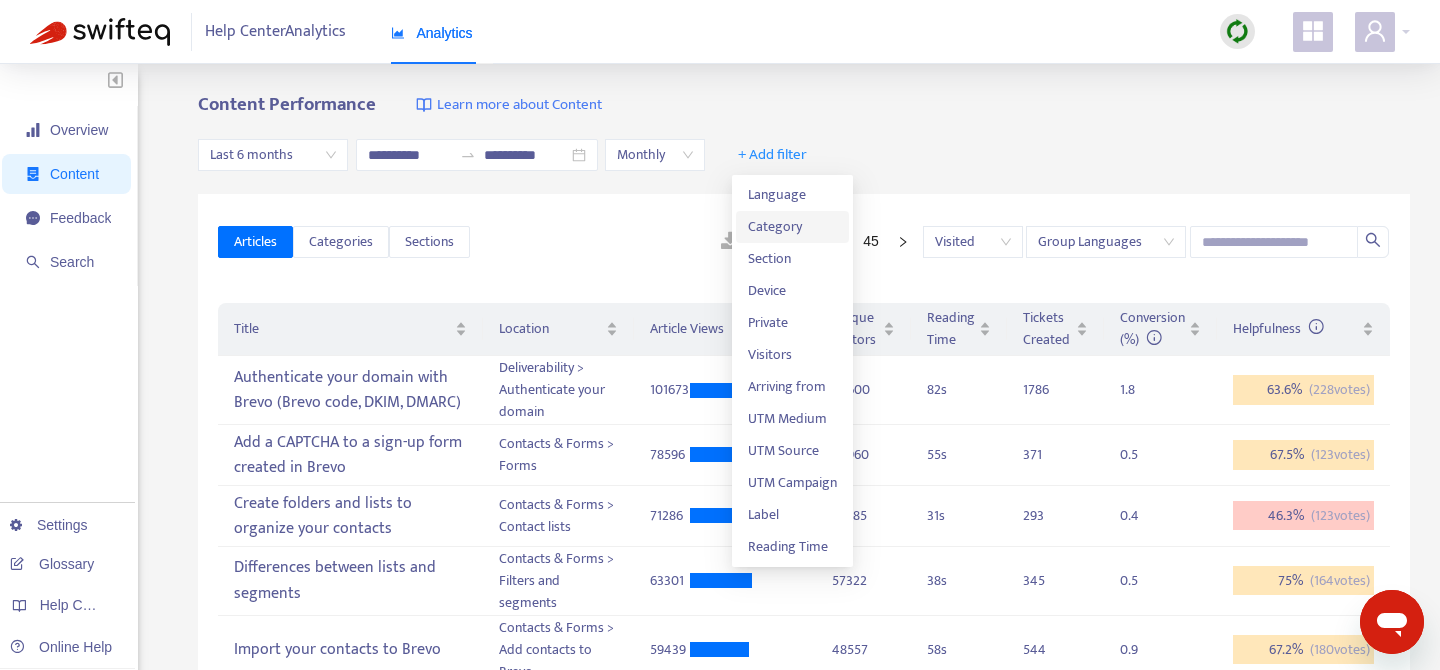 click on "Category" at bounding box center (792, 227) 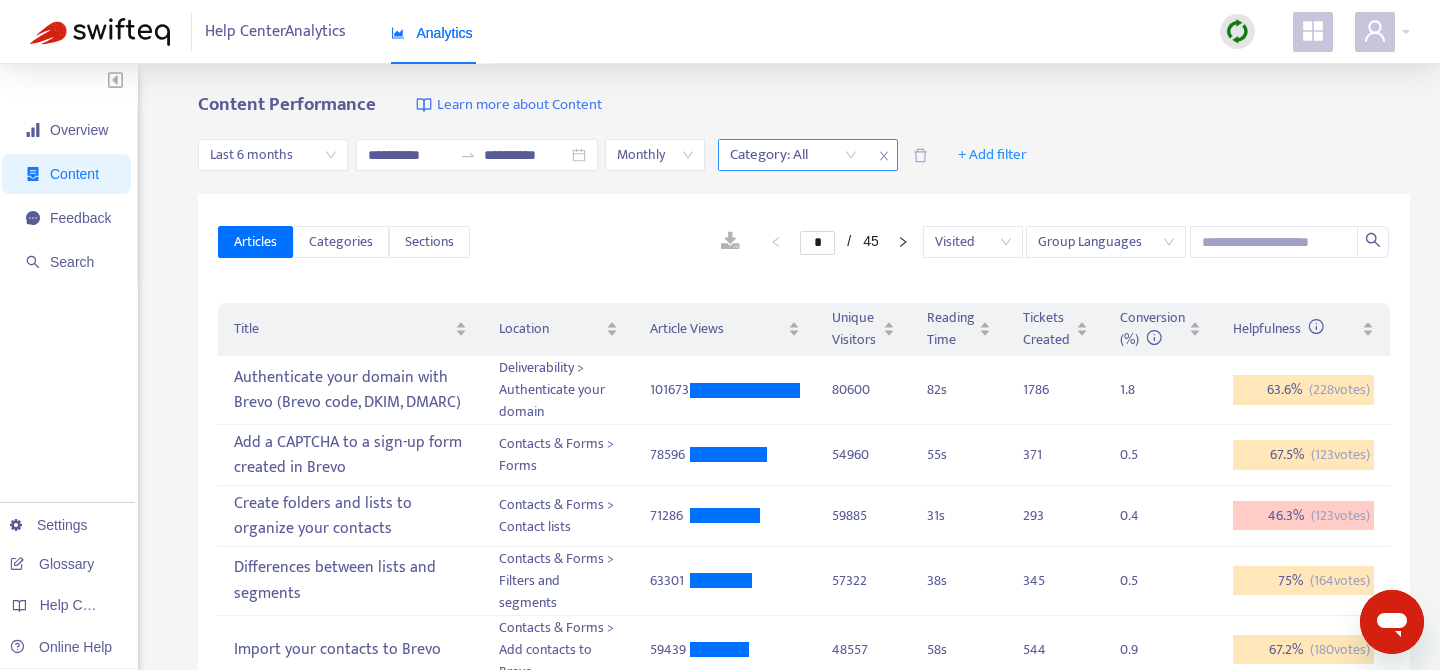 click 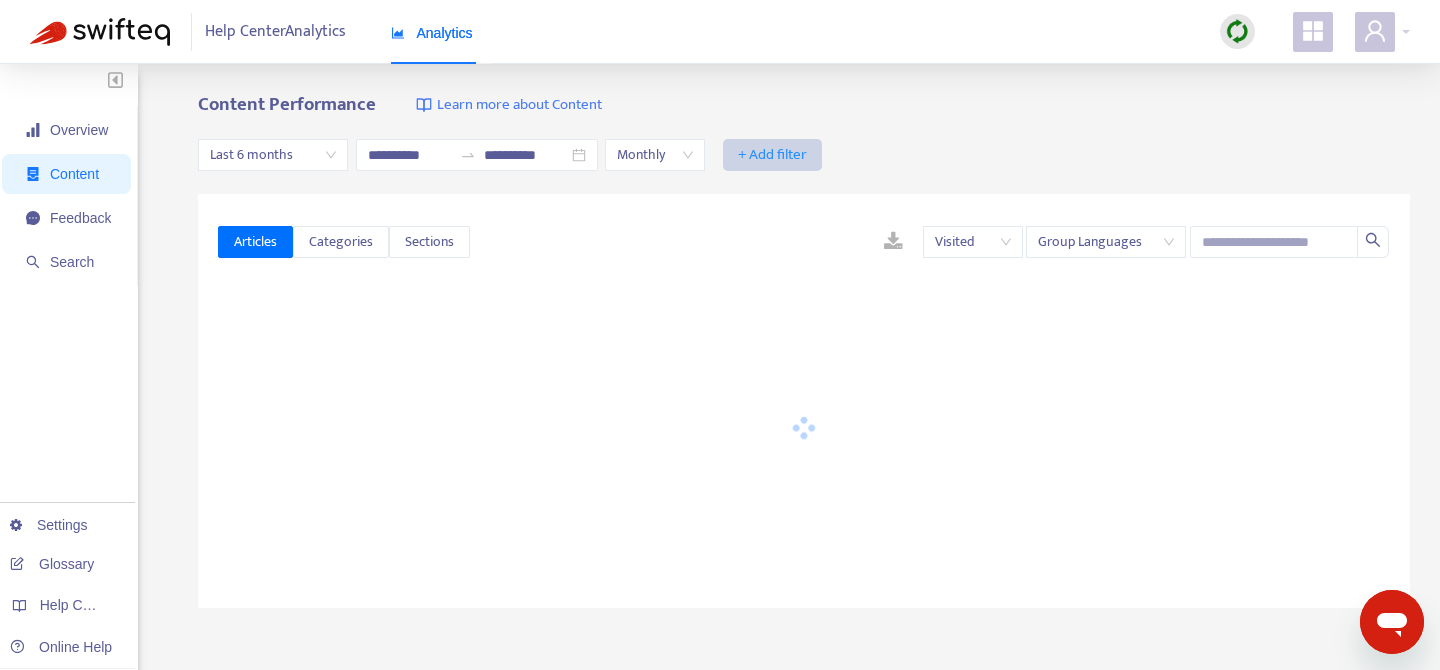 click on "+ Add filter" at bounding box center [772, 155] 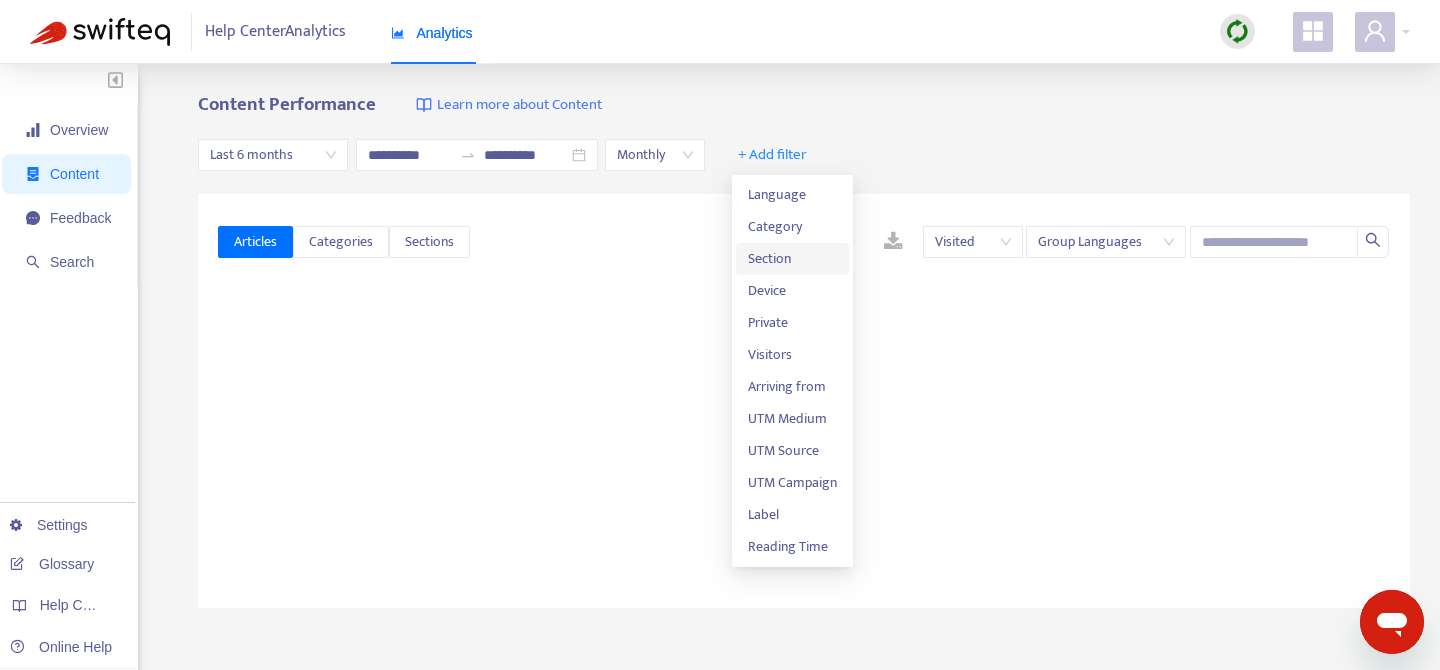 click on "Section" at bounding box center (792, 259) 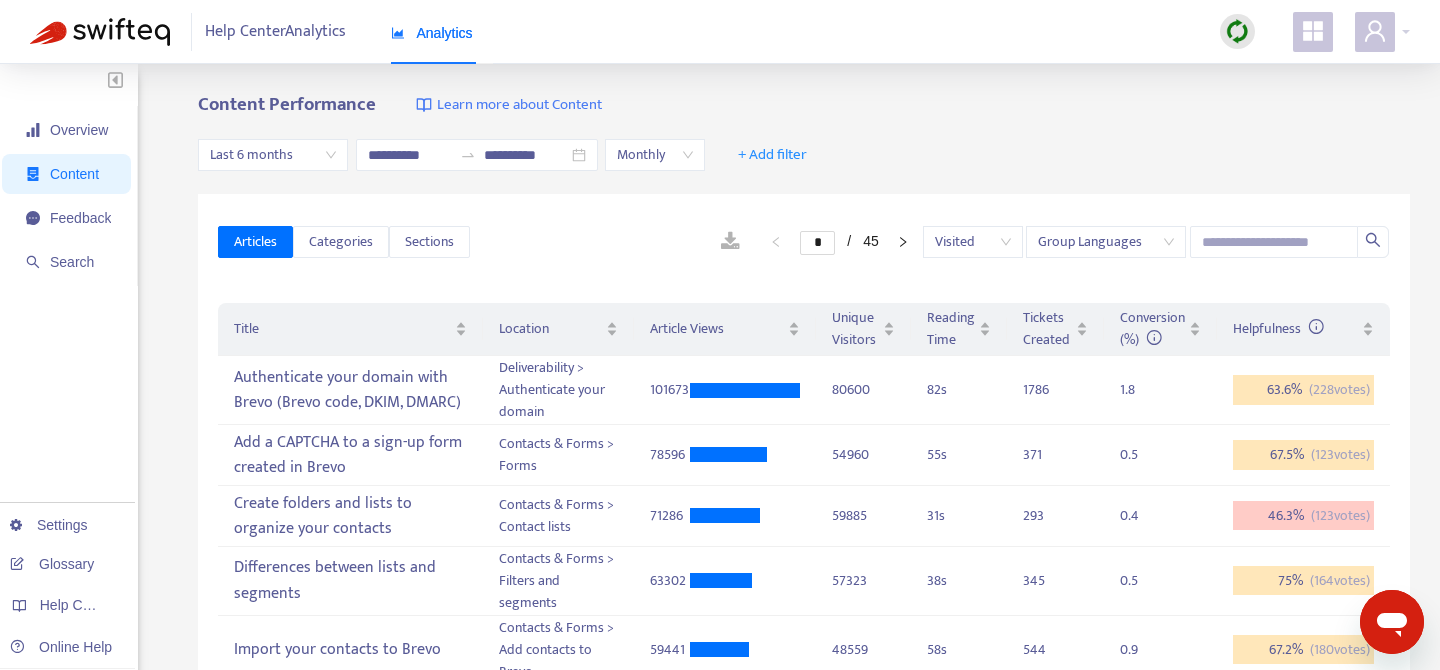 click on "**********" at bounding box center (804, 155) 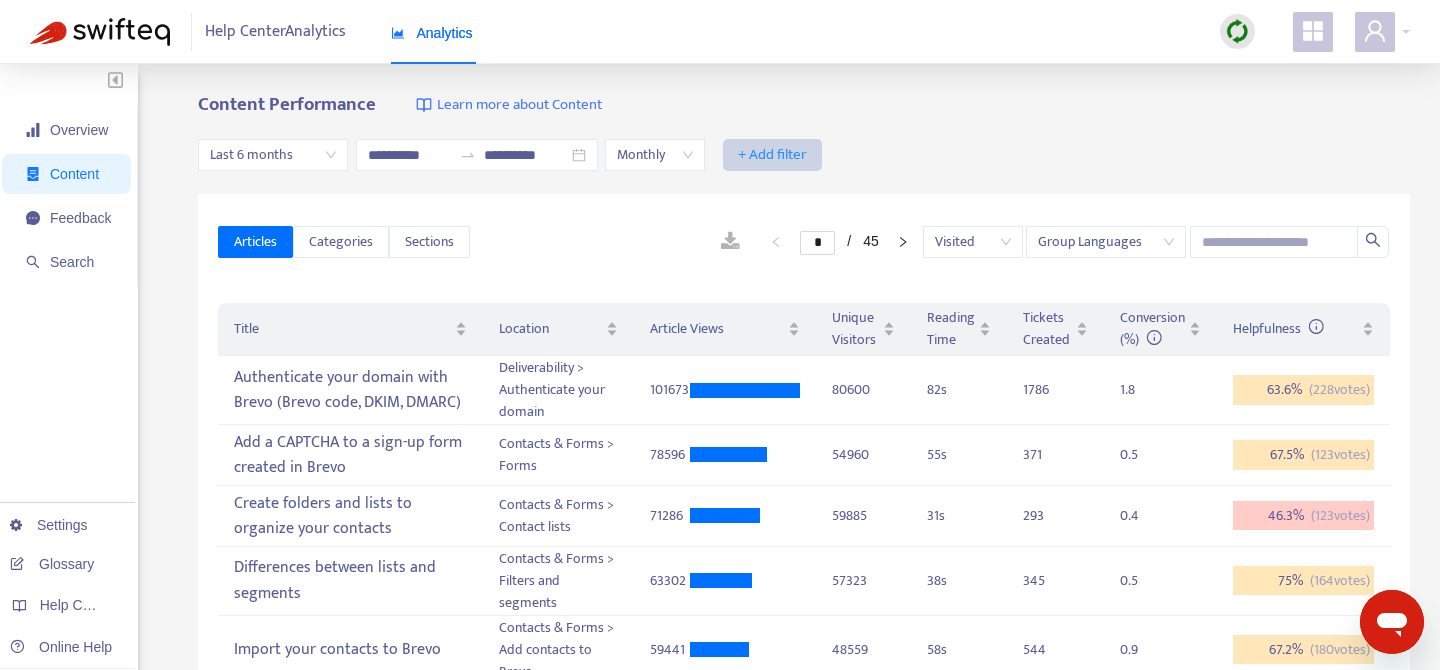 click on "+ Add filter" at bounding box center (772, 155) 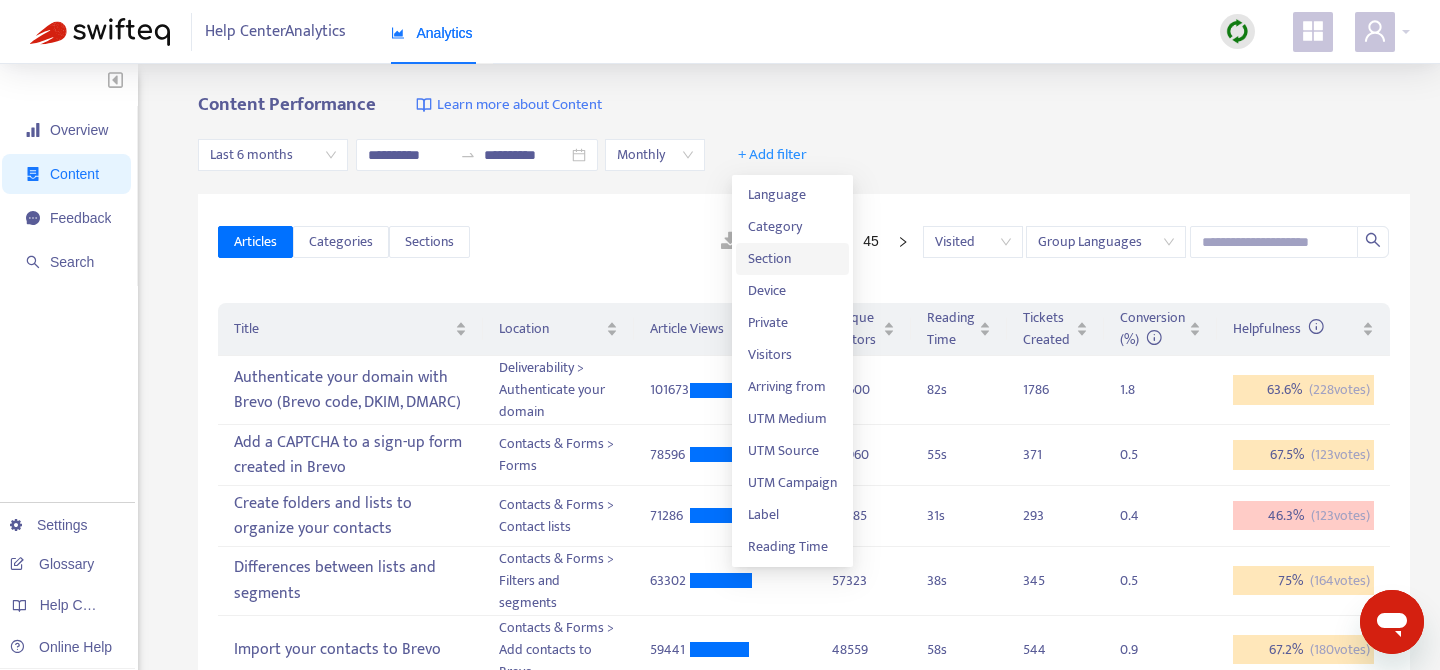 click on "Section" at bounding box center [792, 259] 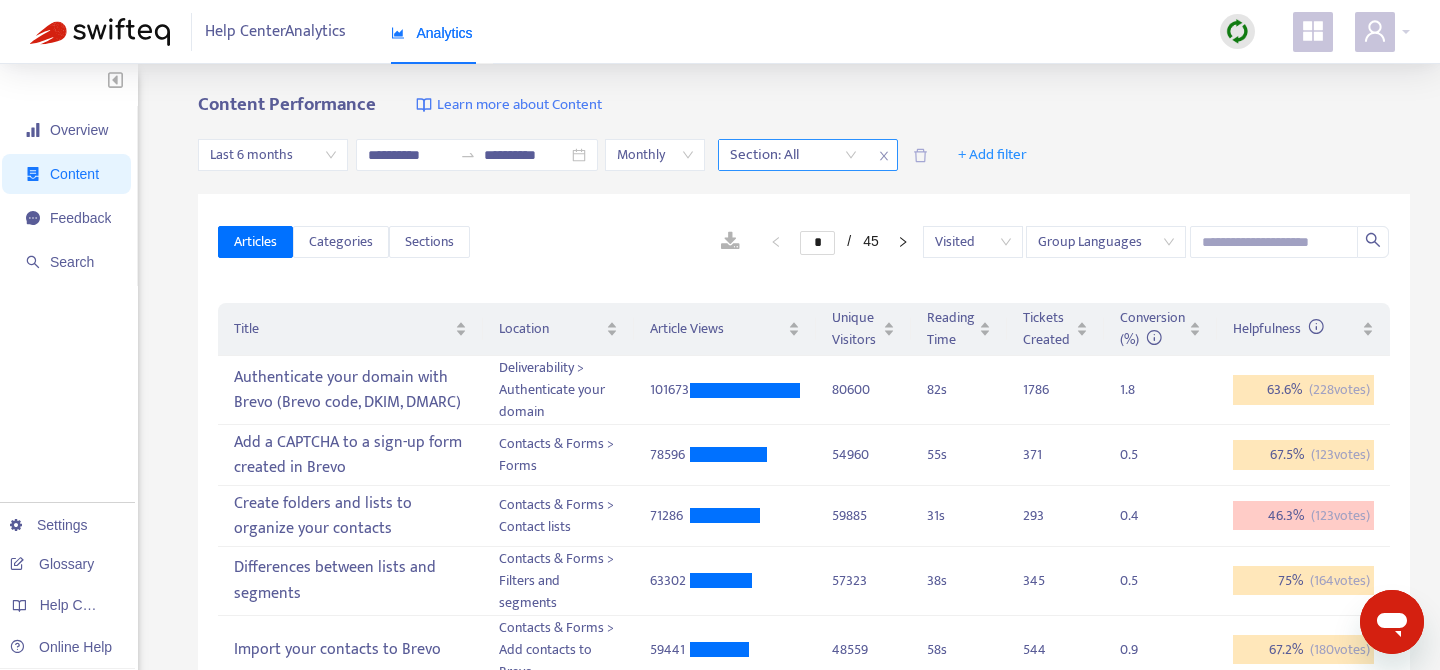 click at bounding box center (783, 155) 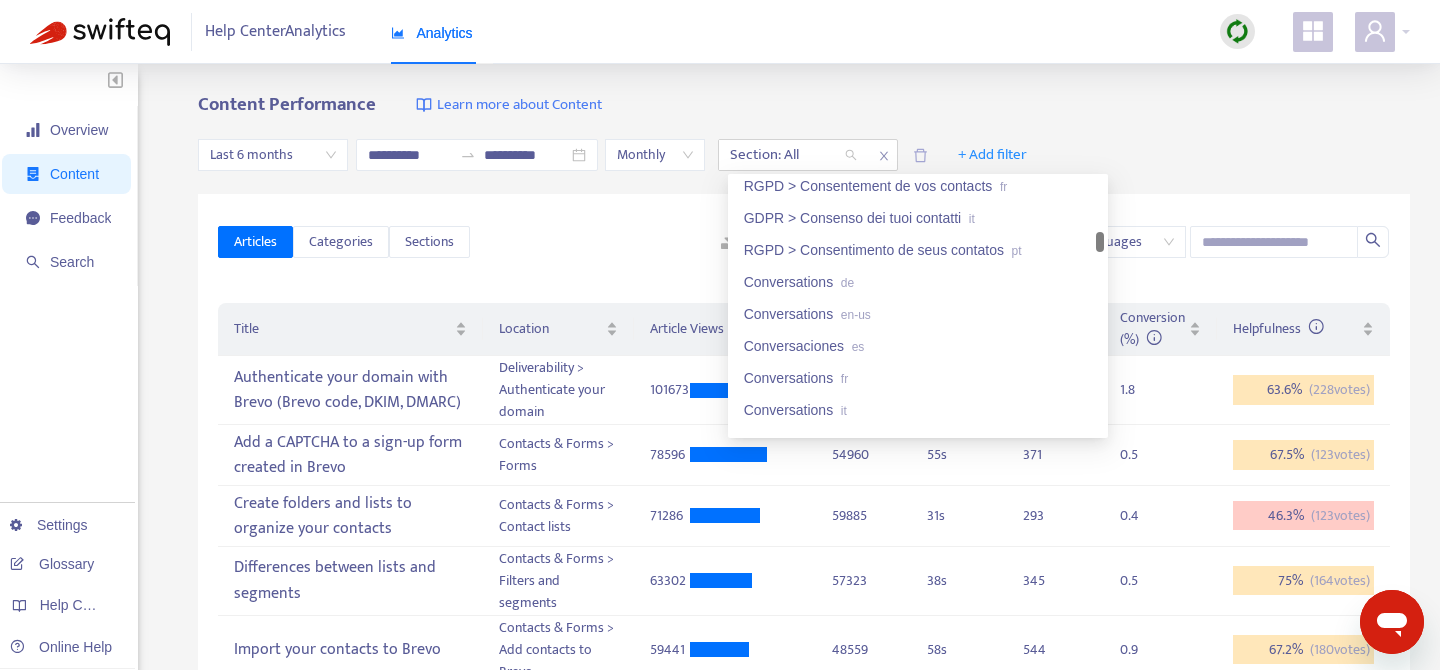 scroll, scrollTop: 3369, scrollLeft: 0, axis: vertical 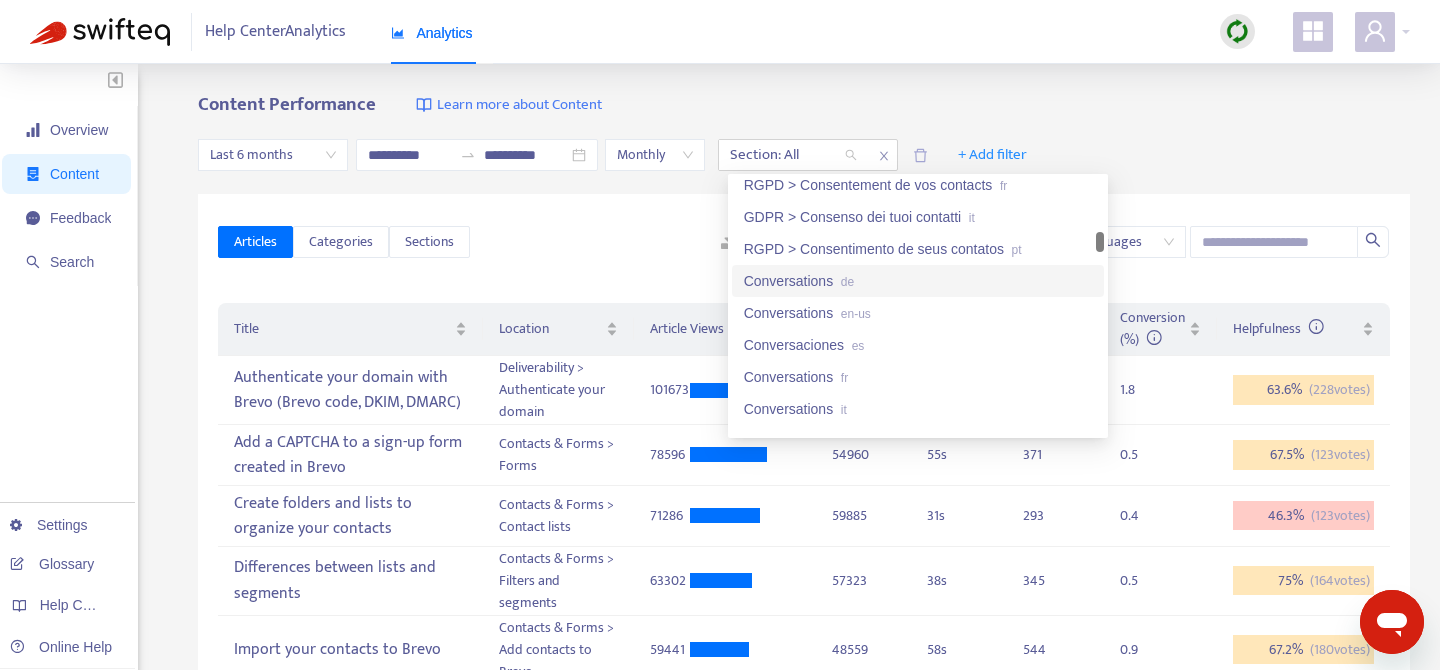 click on "Conversations   de" at bounding box center (918, 281) 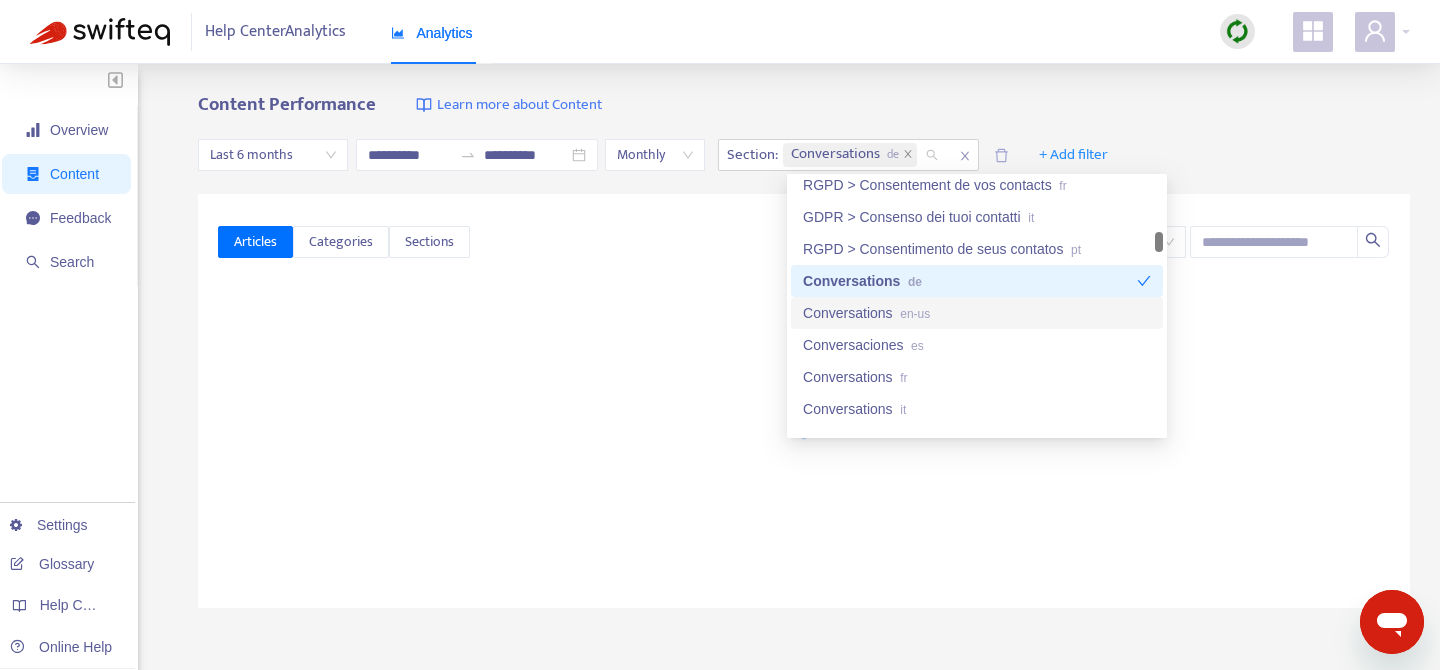 click on "Conversations   en-us" at bounding box center [977, 313] 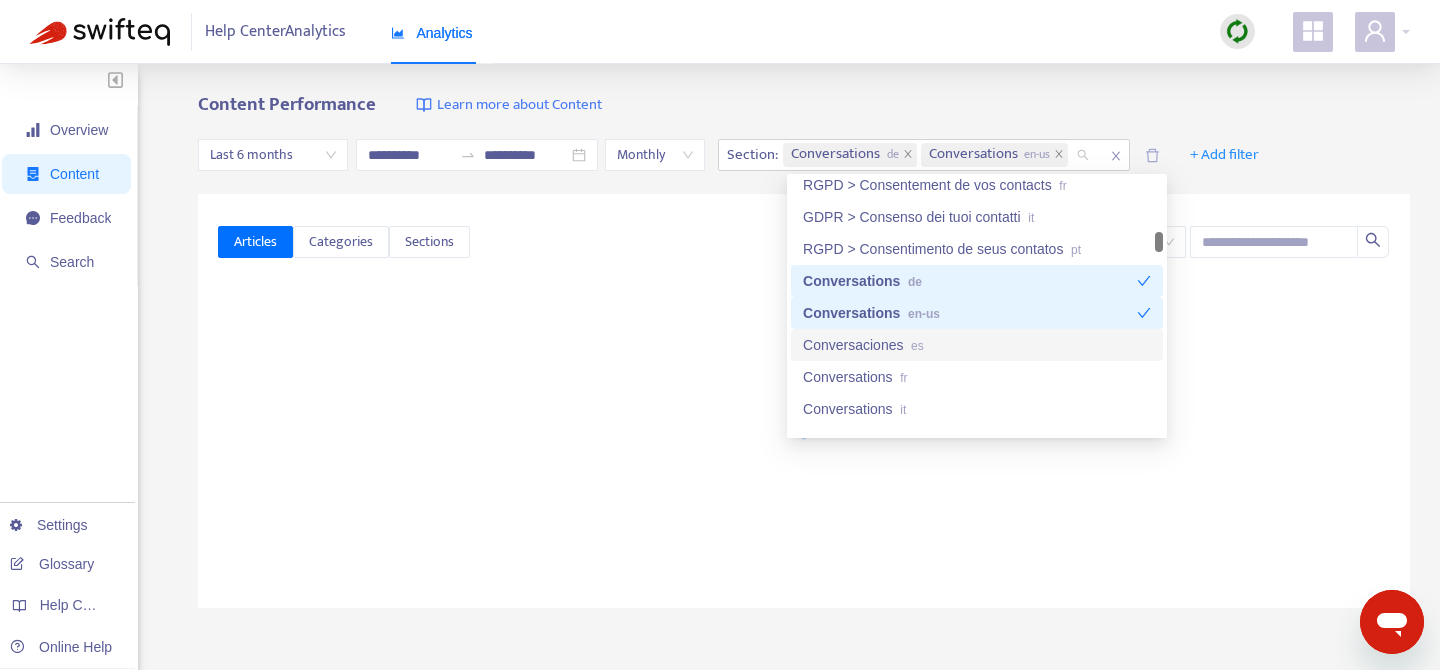 click on "Conversaciones   es" at bounding box center [977, 345] 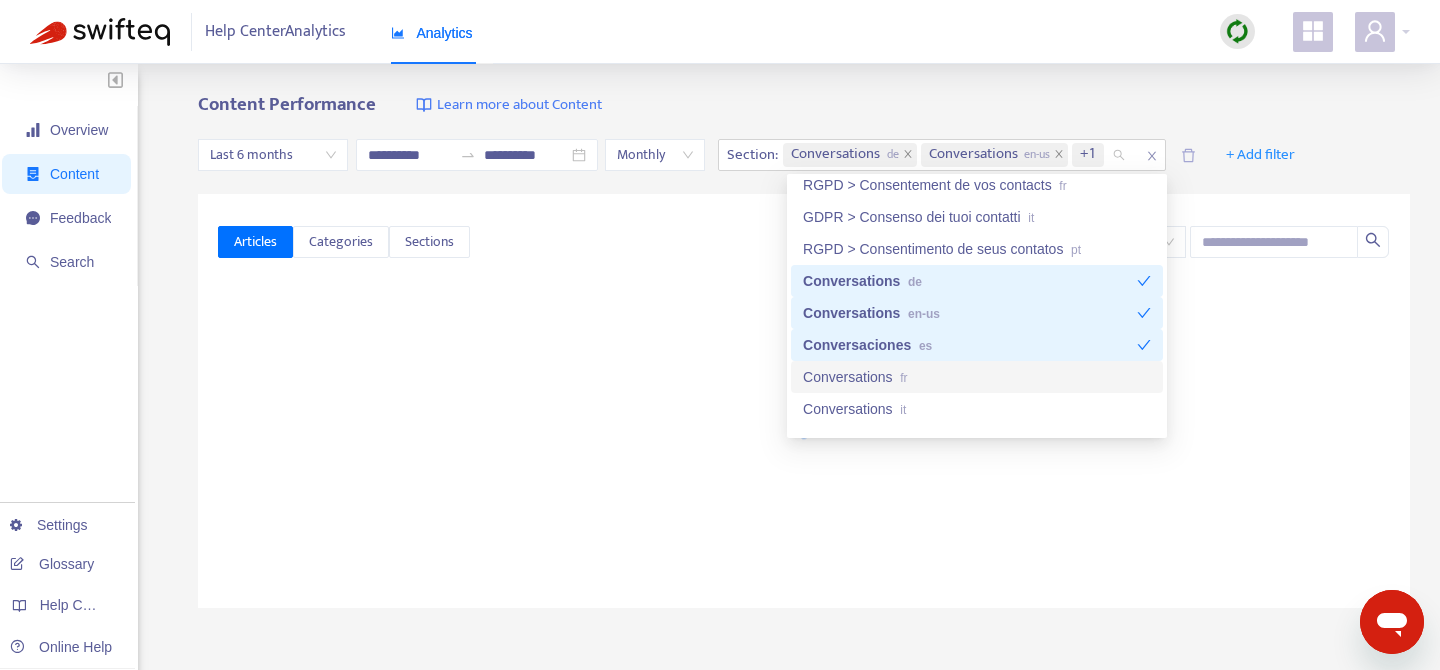 click on "Conversations   fr" at bounding box center (977, 377) 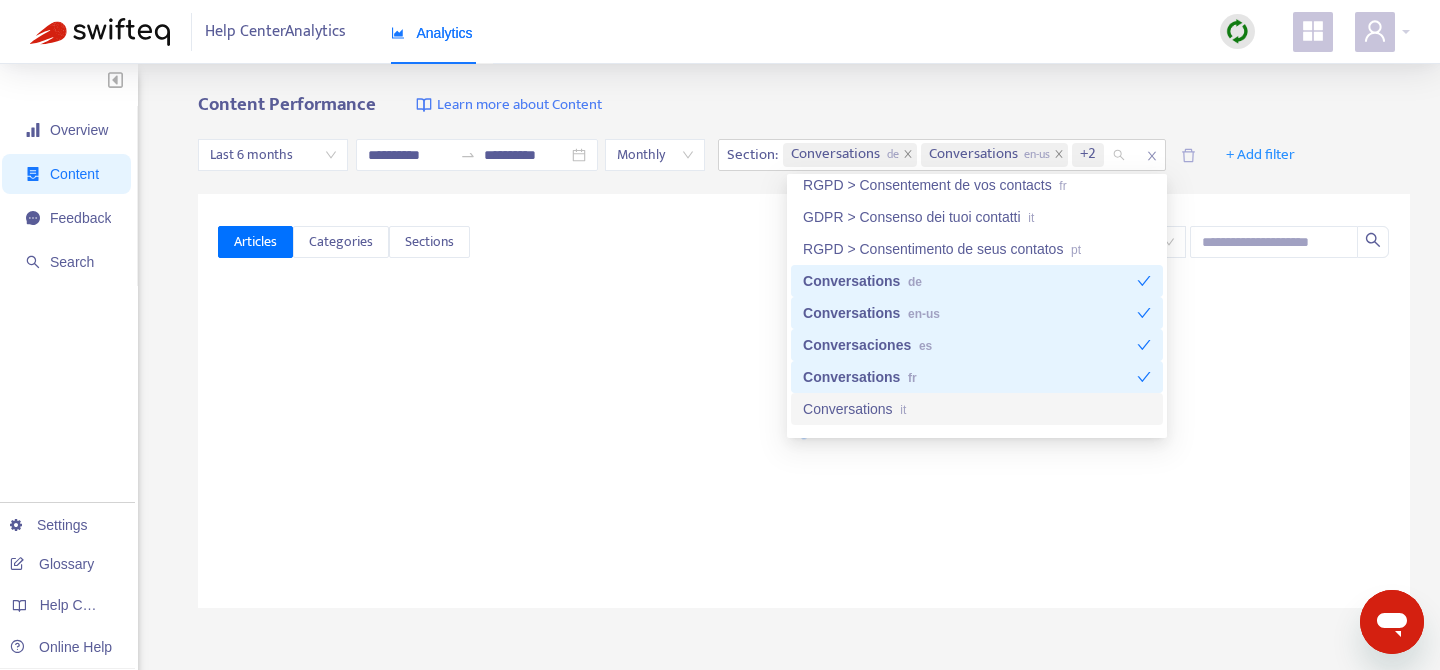 click on "Conversations   it" at bounding box center (977, 409) 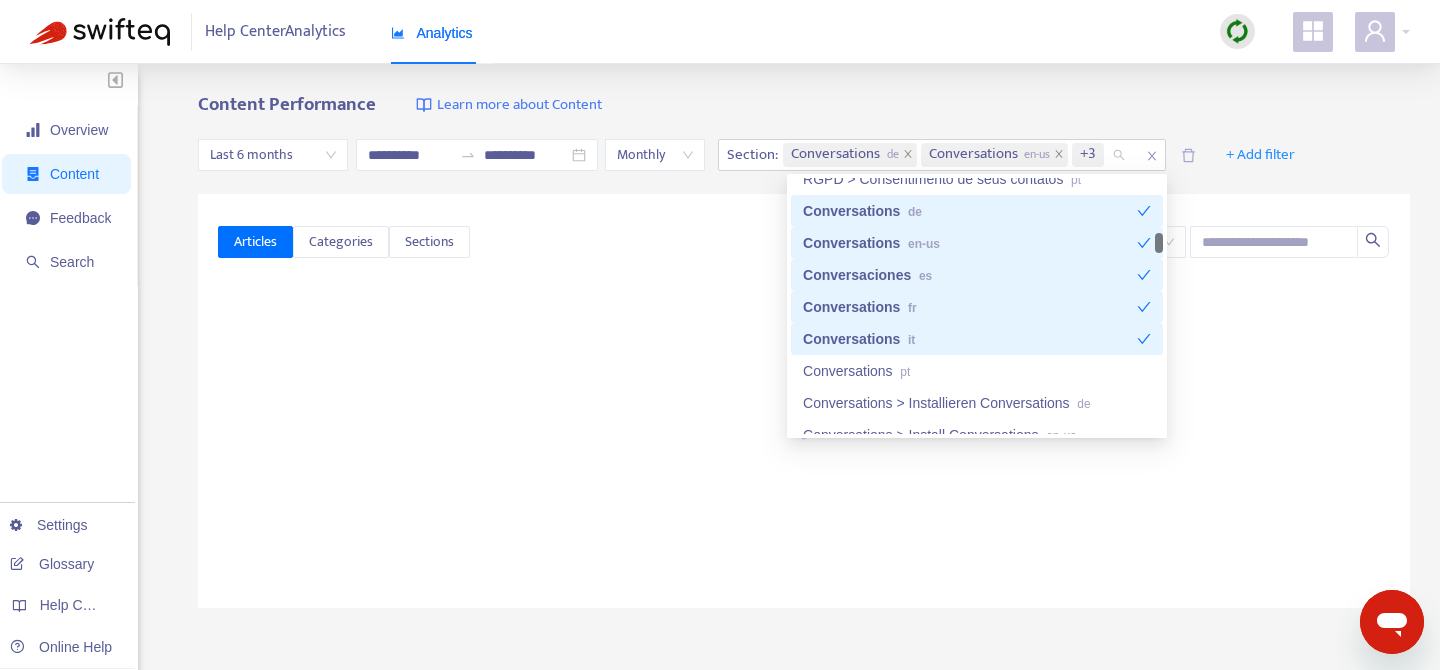 scroll, scrollTop: 3439, scrollLeft: 0, axis: vertical 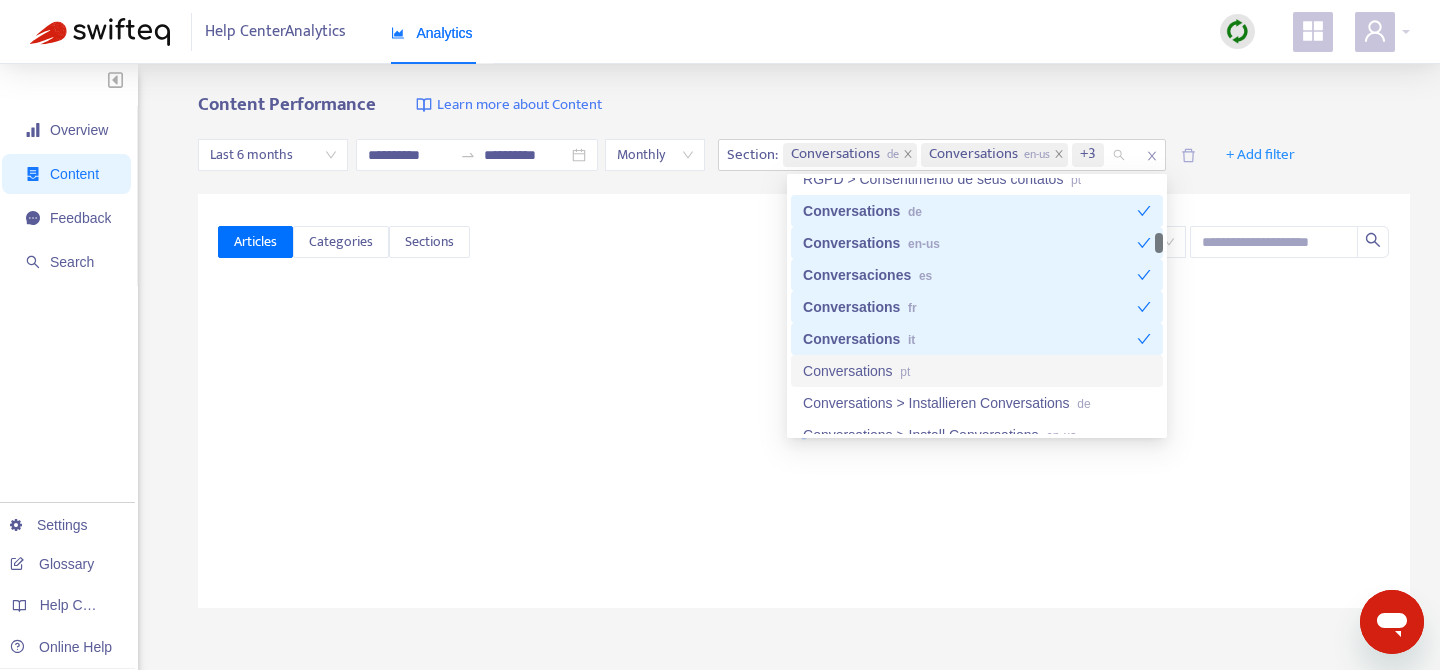 click on "Conversations   pt" at bounding box center [977, 371] 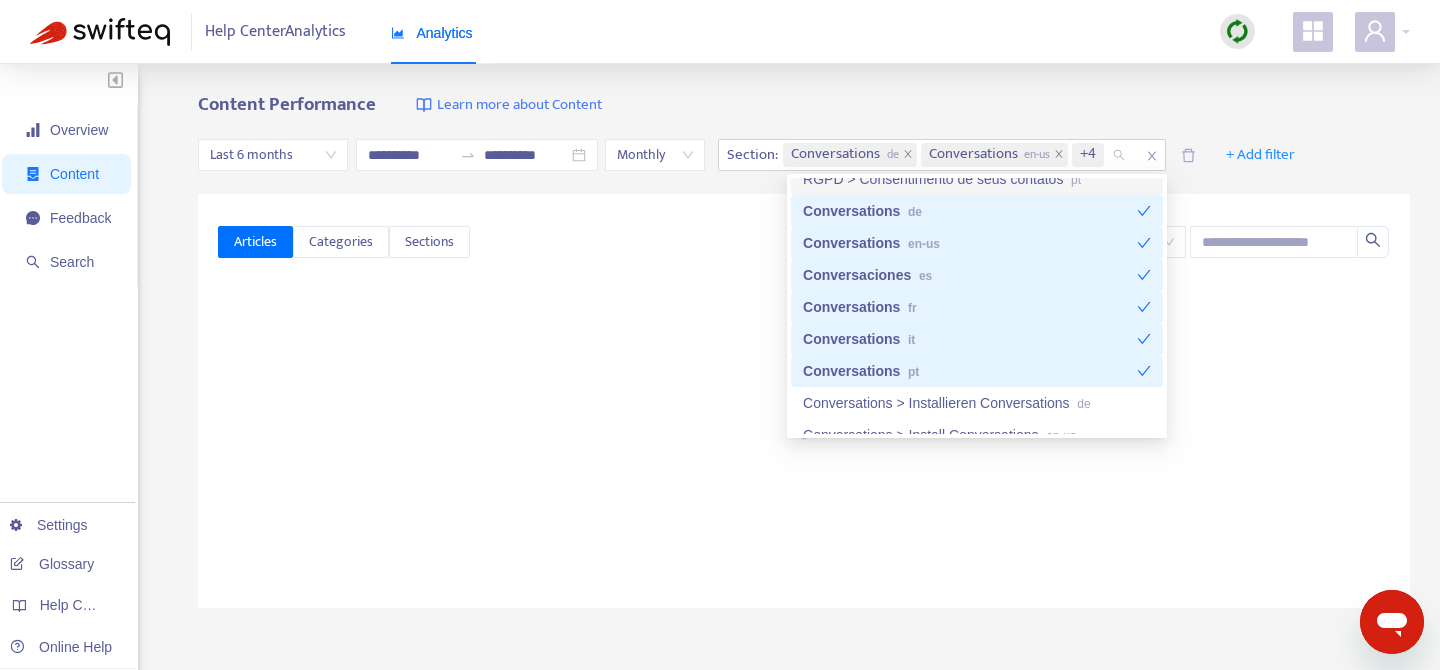 click on "**********" at bounding box center (804, 155) 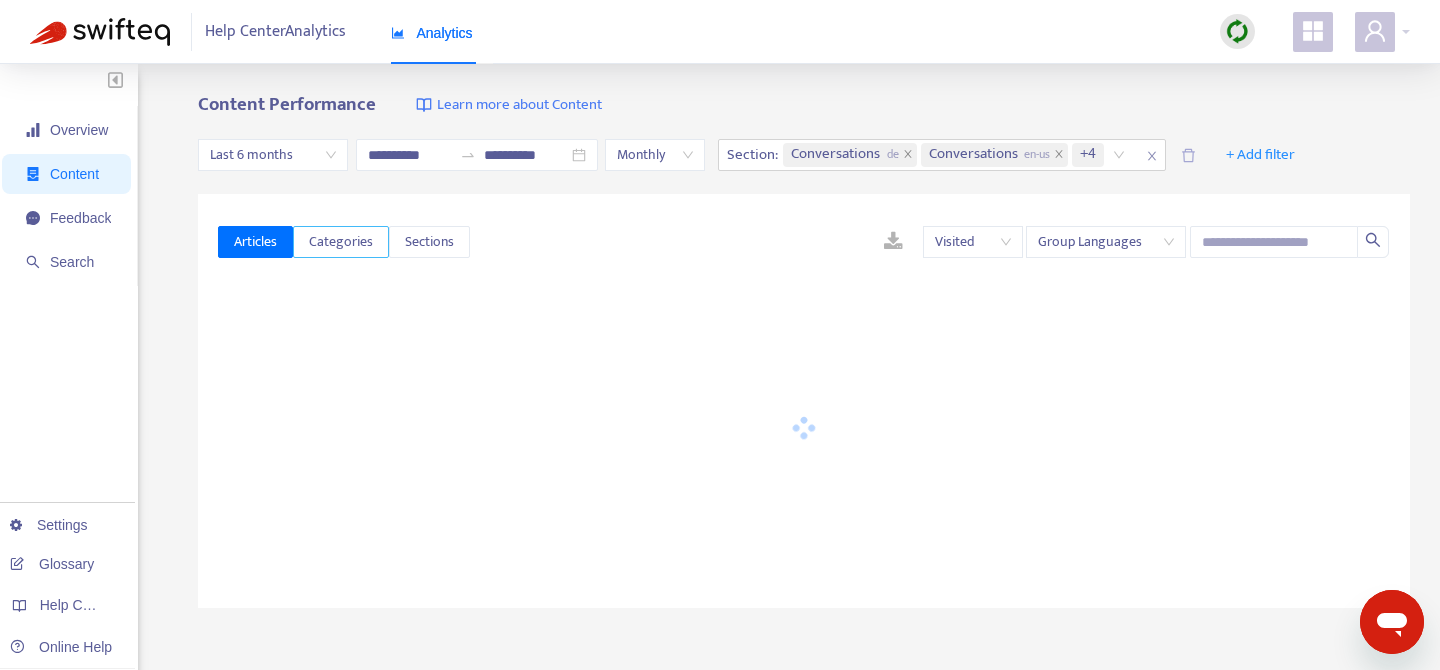 click on "Categories" at bounding box center (341, 242) 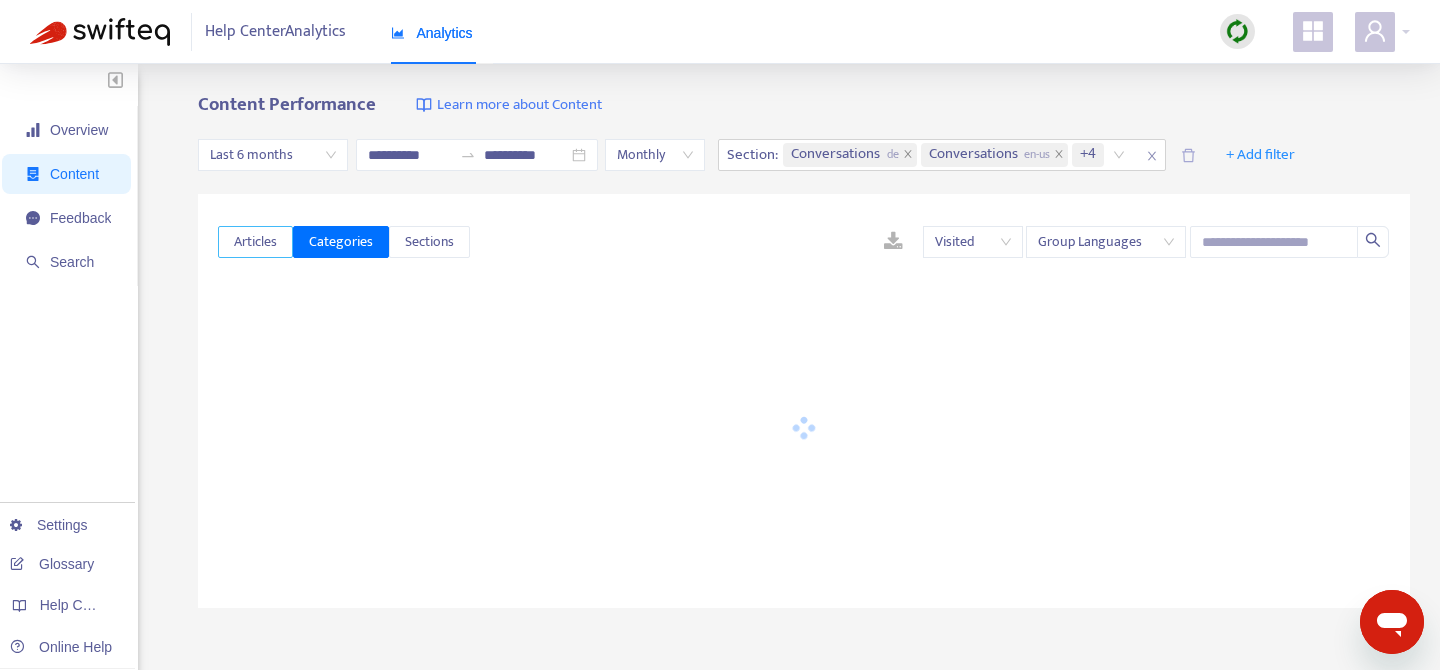 click on "Articles" at bounding box center [255, 242] 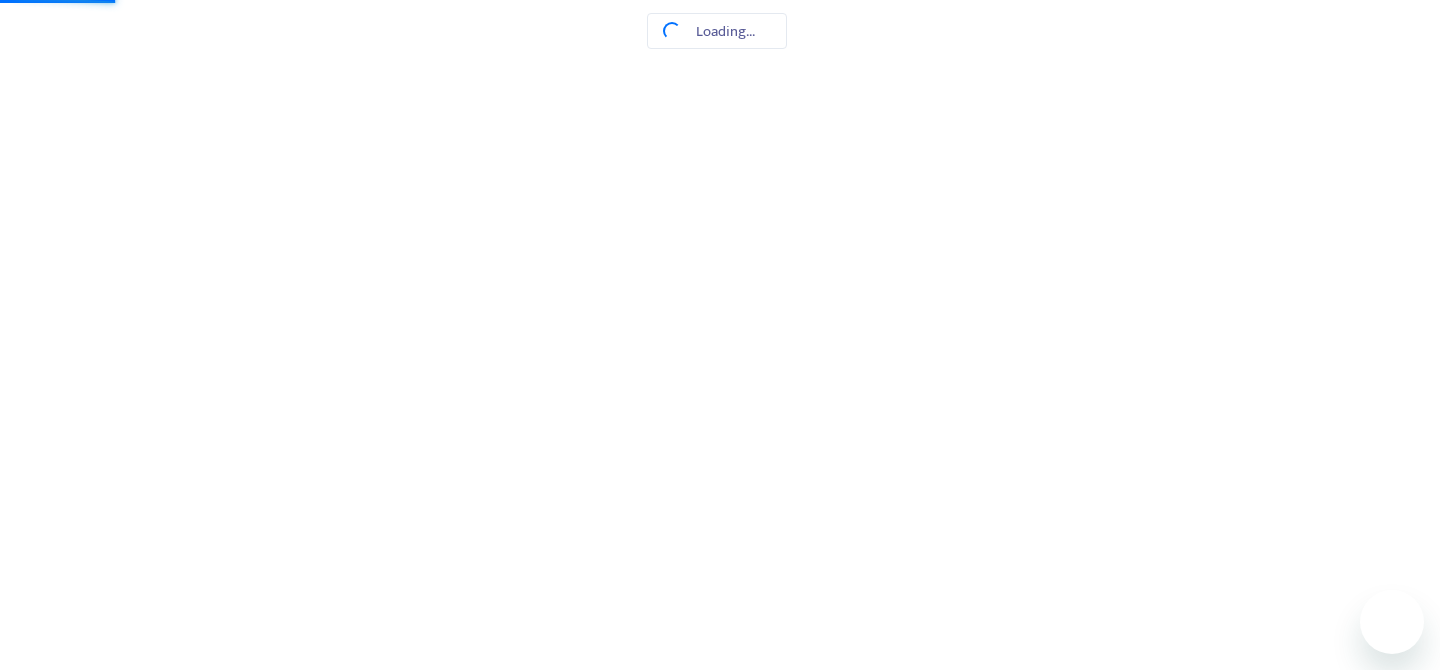 scroll, scrollTop: 0, scrollLeft: 0, axis: both 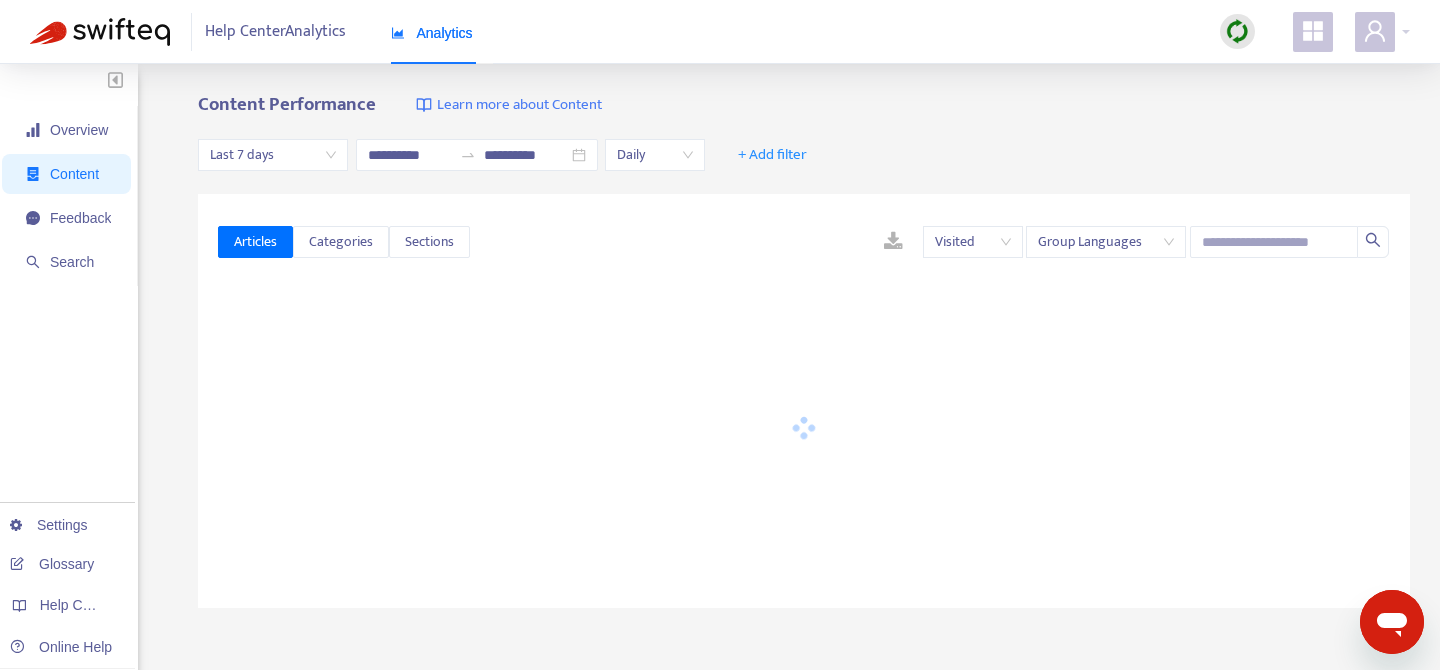 type on "**********" 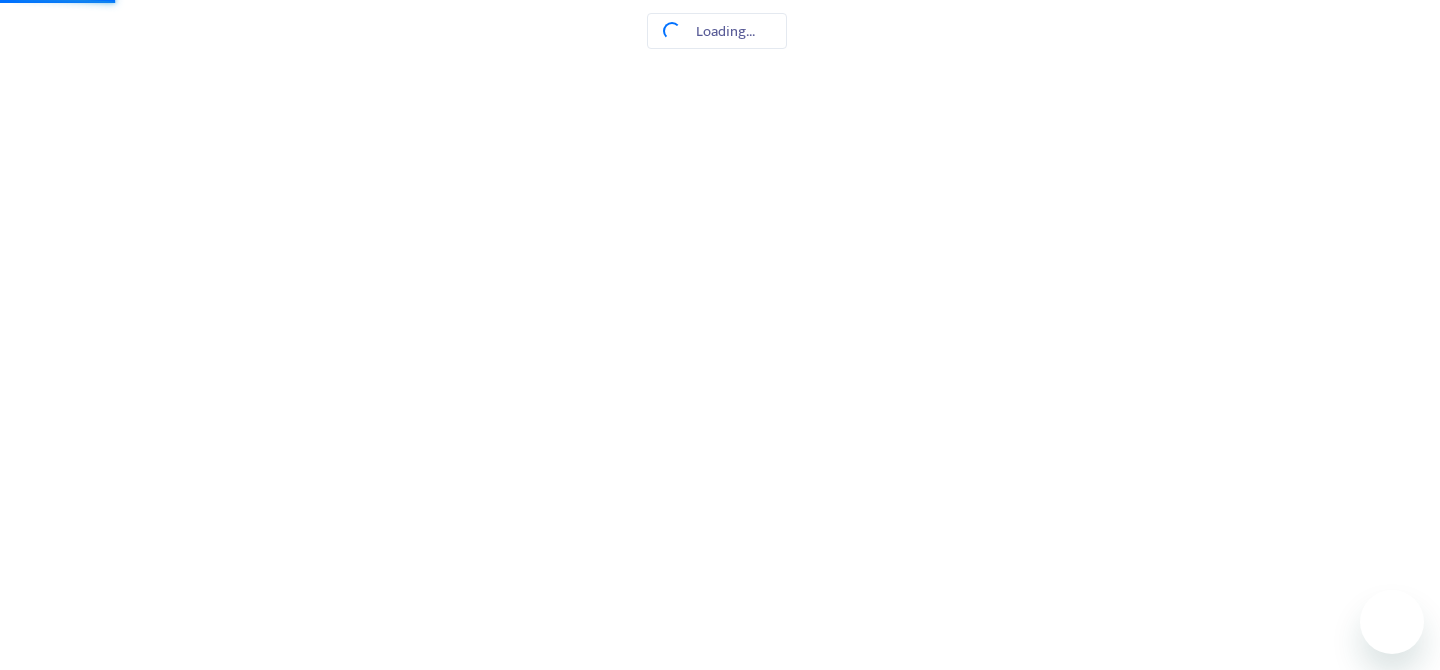 scroll, scrollTop: 0, scrollLeft: 0, axis: both 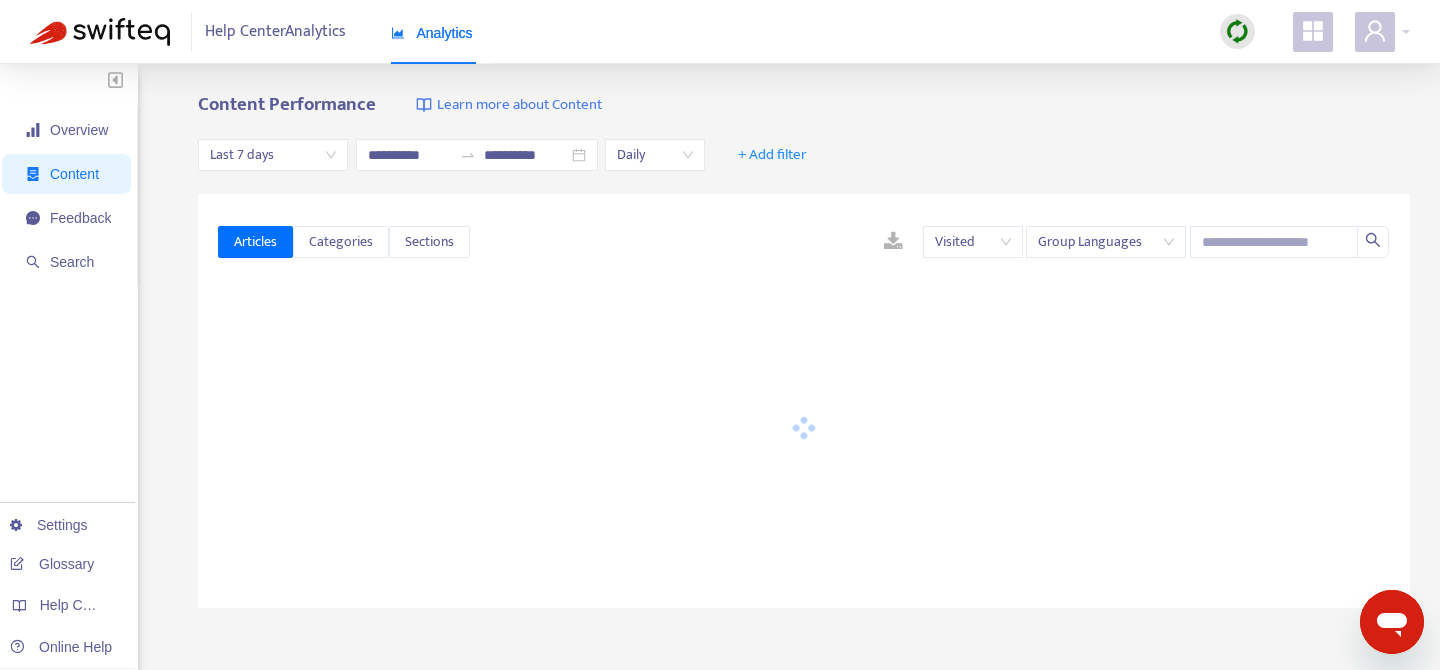 type on "**********" 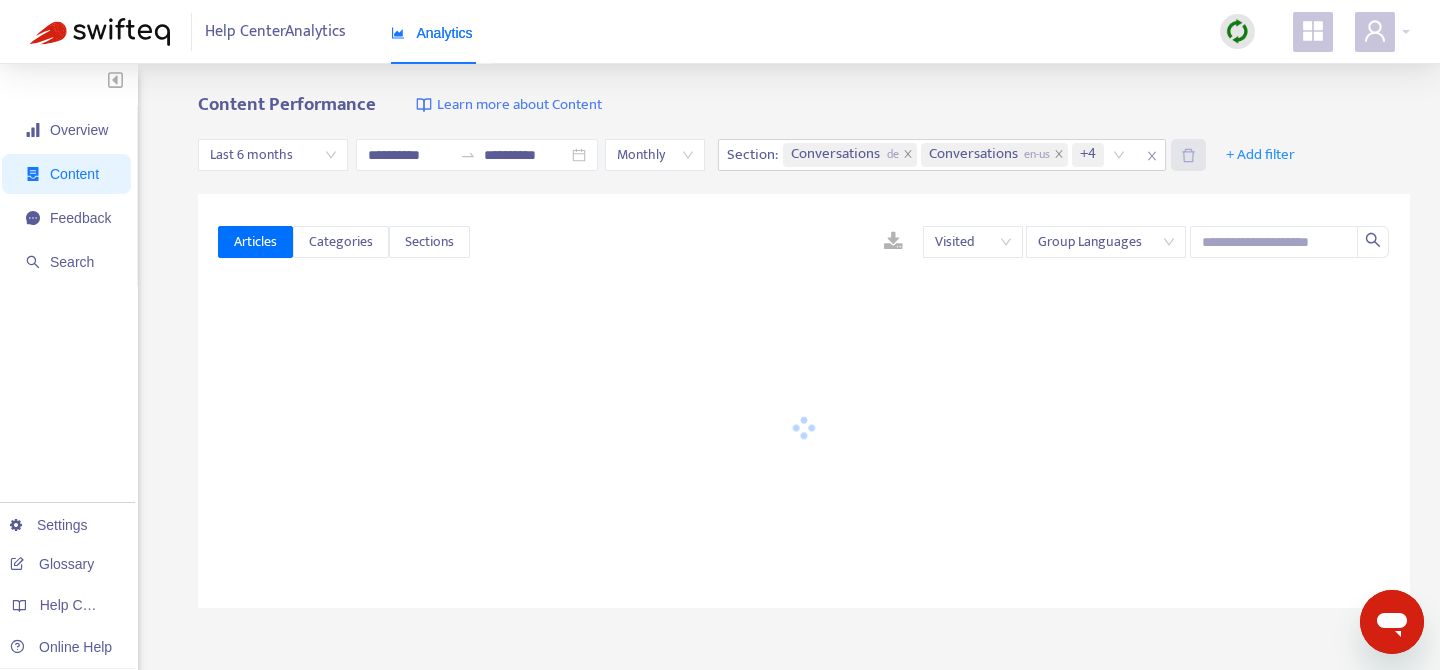 click 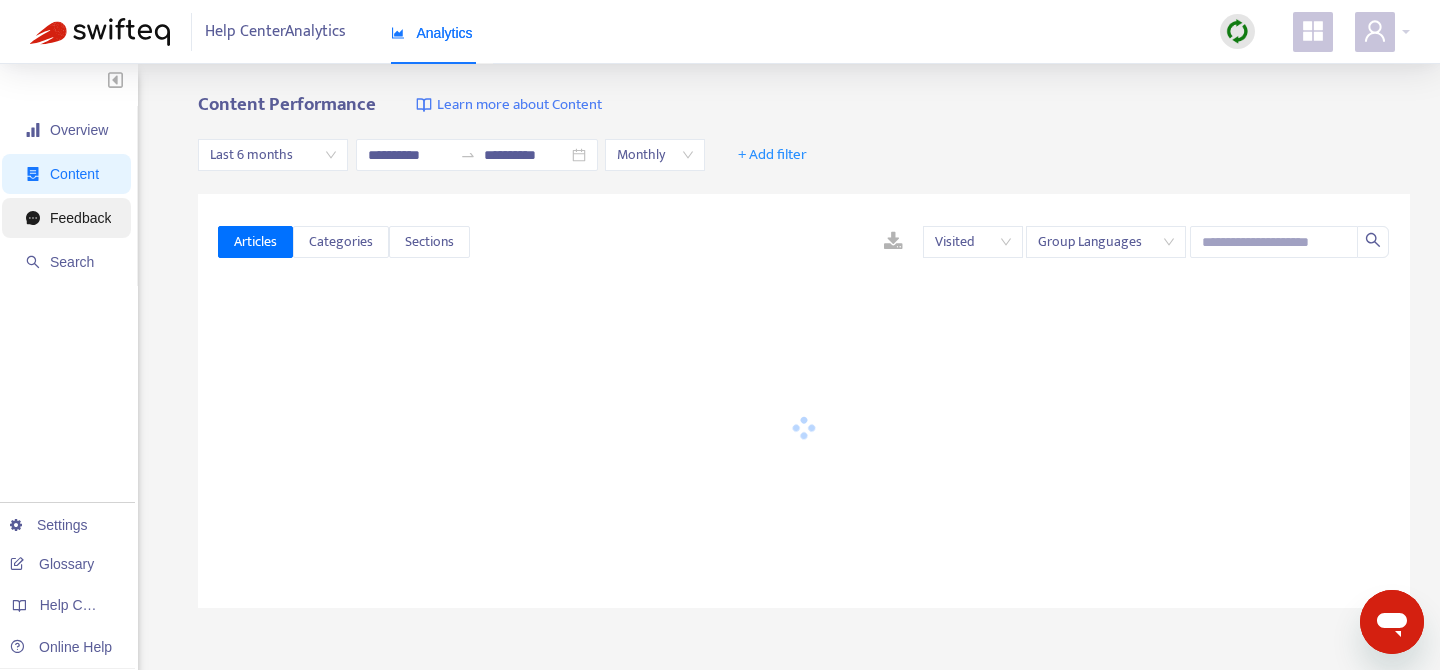 click on "Feedback" at bounding box center [68, 218] 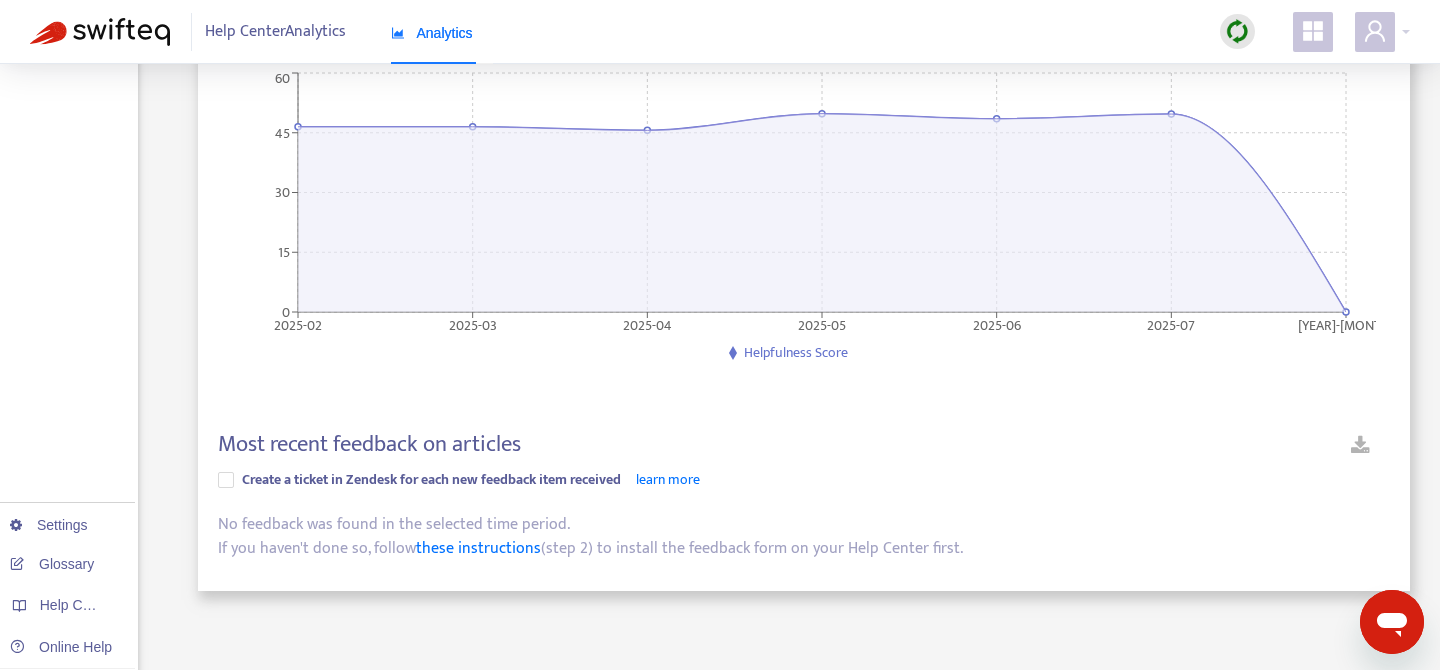 scroll, scrollTop: 0, scrollLeft: 0, axis: both 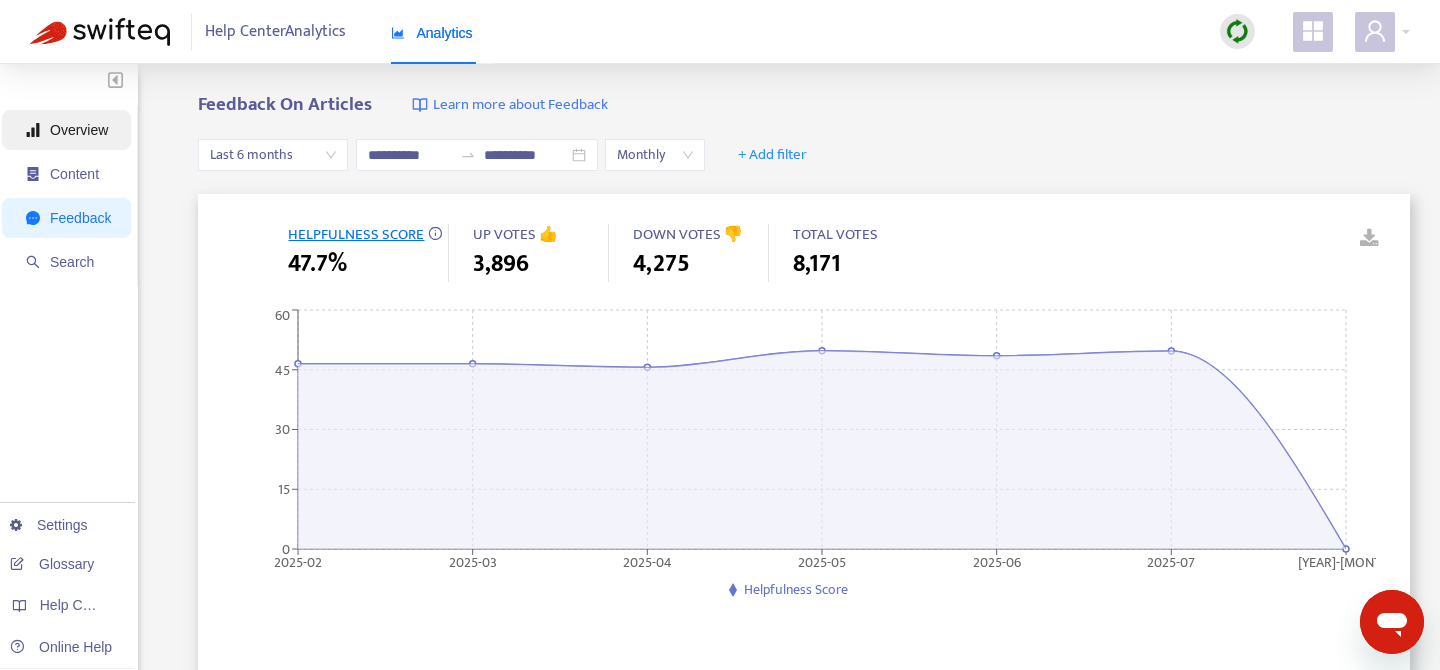 click on "Overview" at bounding box center [68, 130] 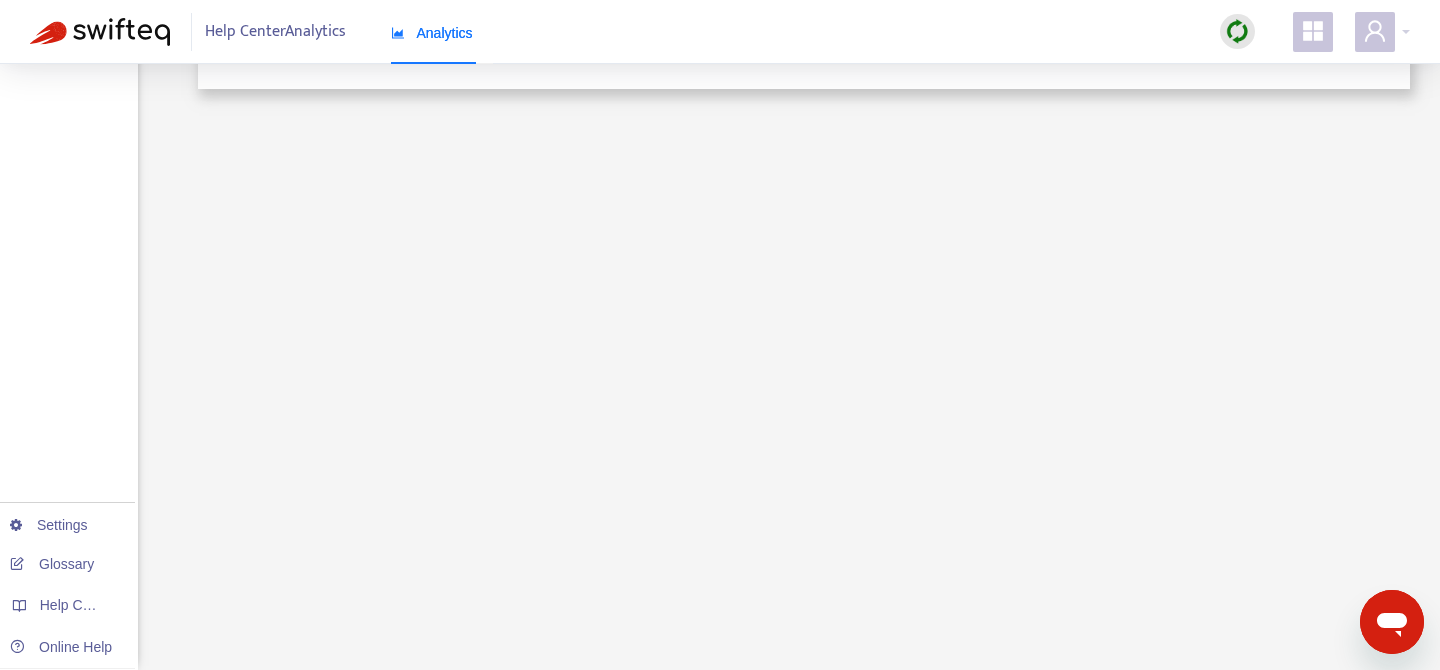 scroll, scrollTop: 0, scrollLeft: 0, axis: both 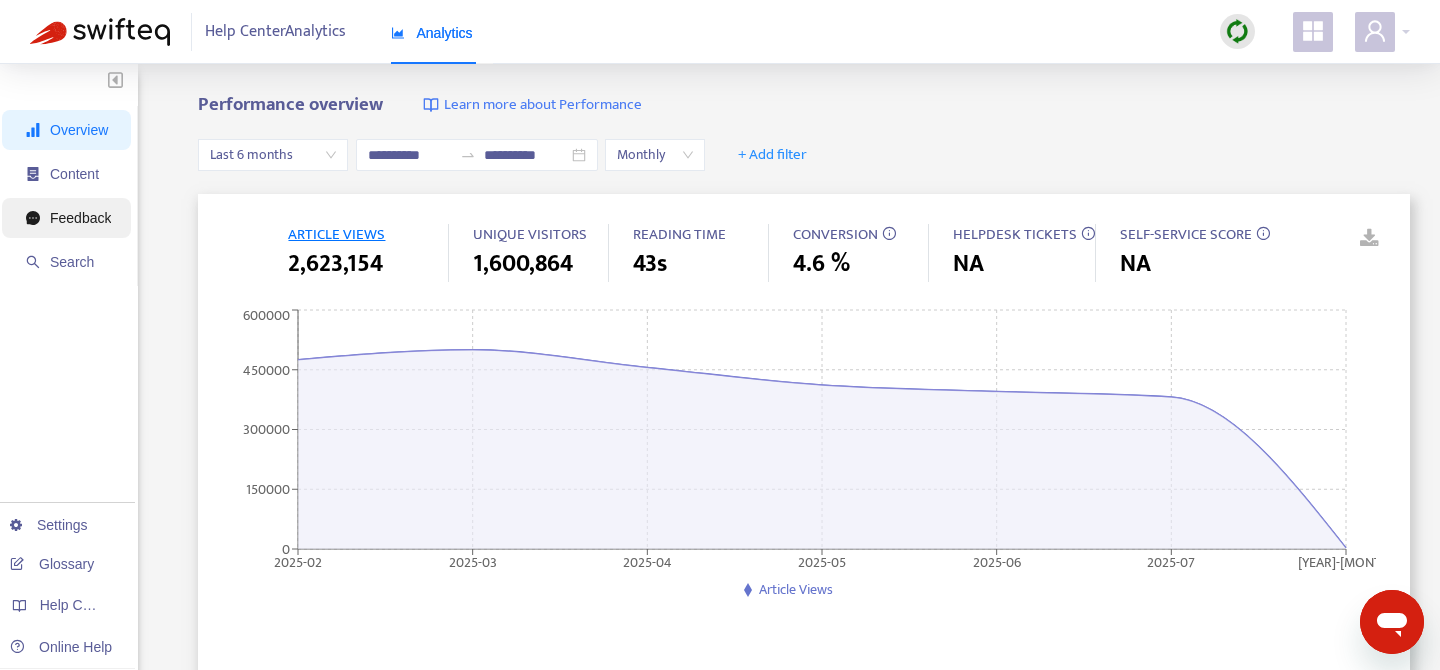 click on "Feedback" at bounding box center [80, 218] 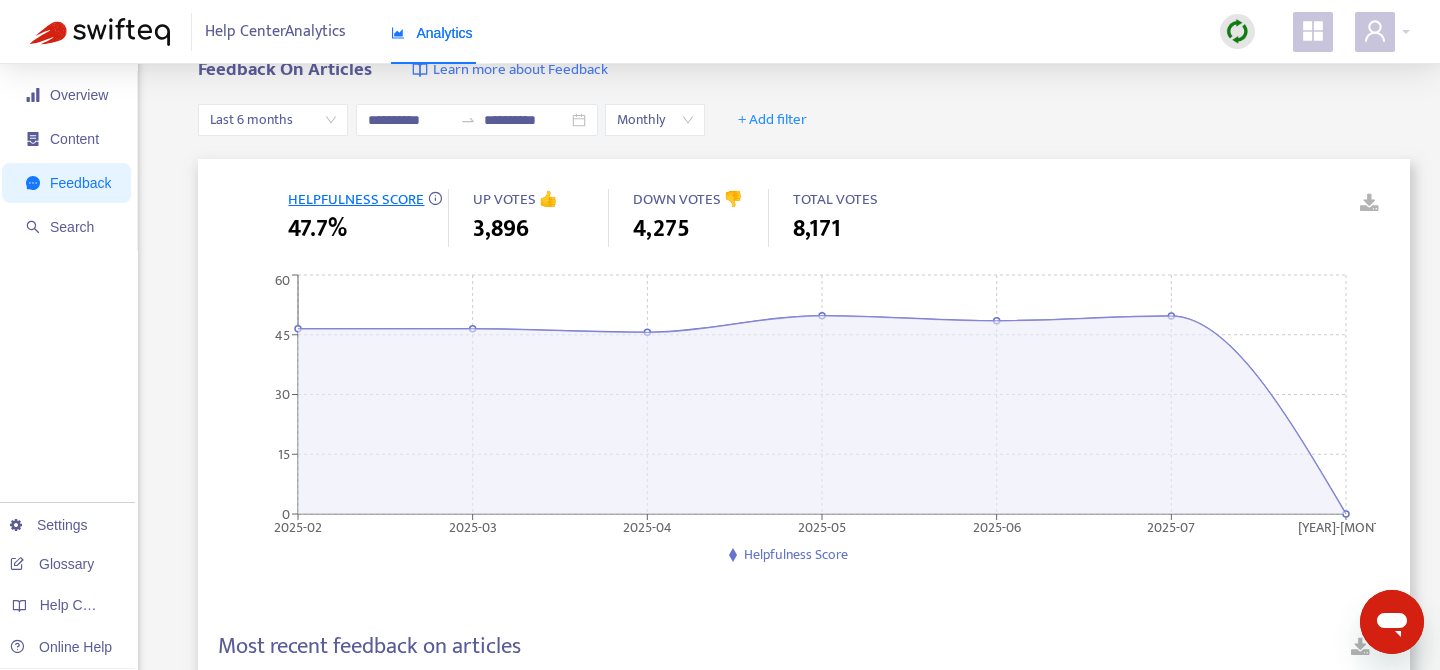 scroll, scrollTop: 0, scrollLeft: 0, axis: both 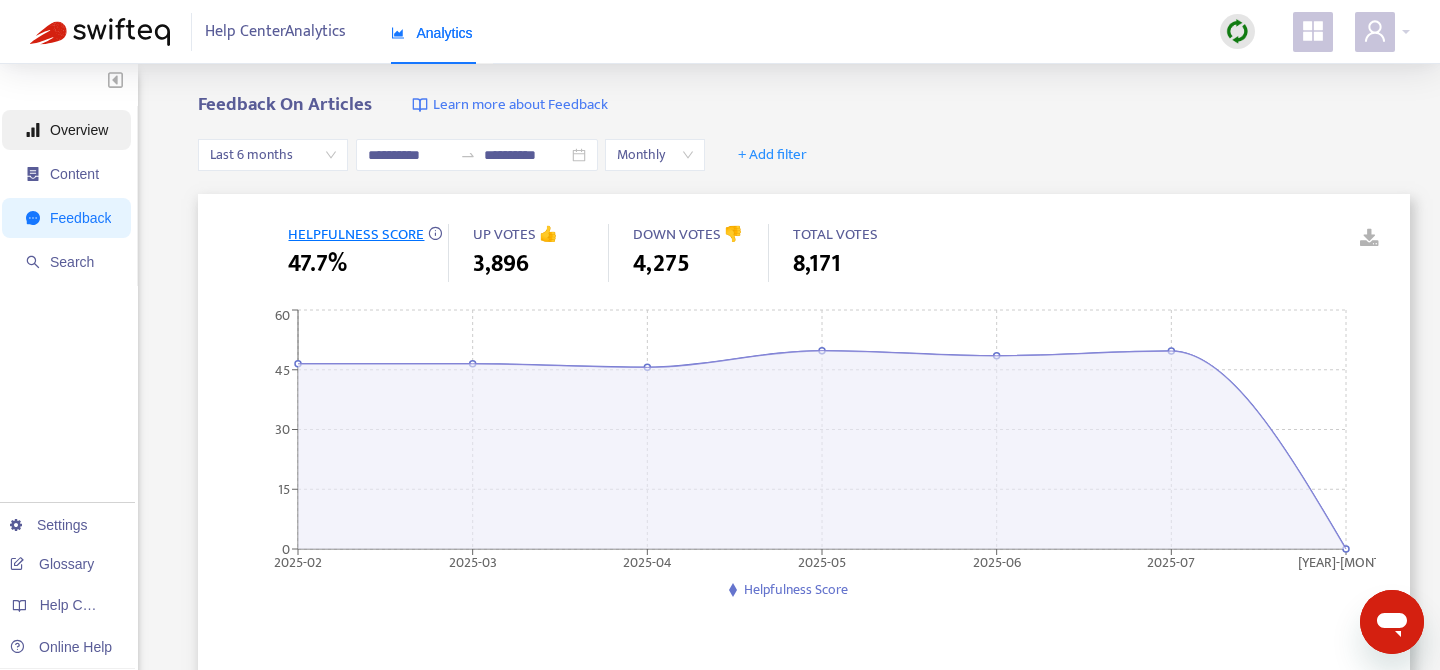 click on "Overview" at bounding box center [79, 130] 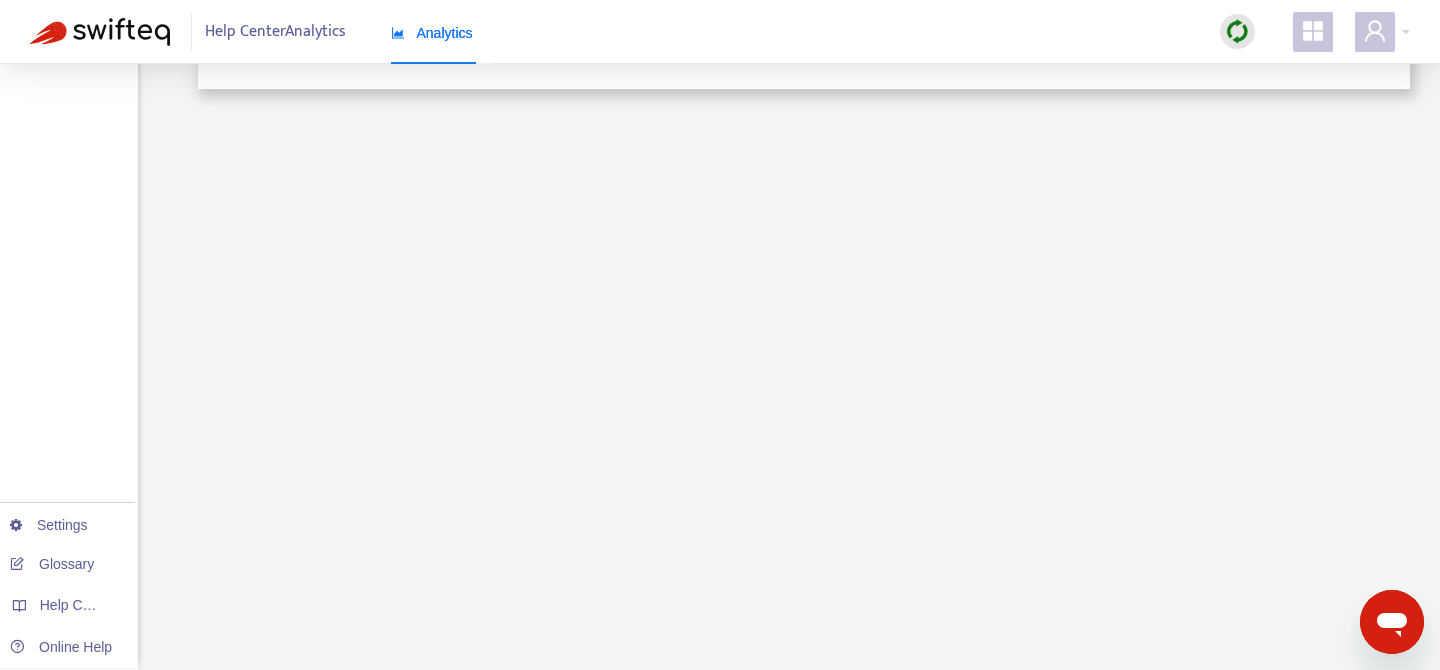 scroll, scrollTop: 0, scrollLeft: 0, axis: both 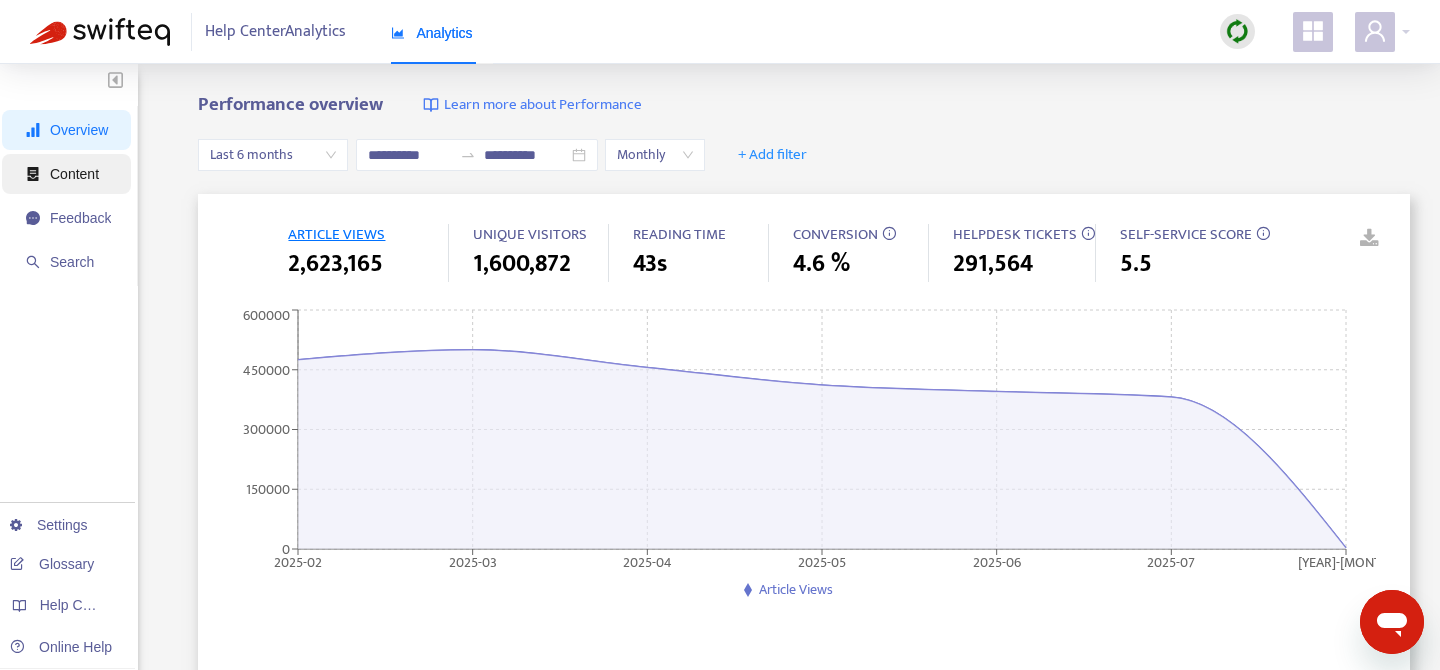 click on "Content" at bounding box center (74, 174) 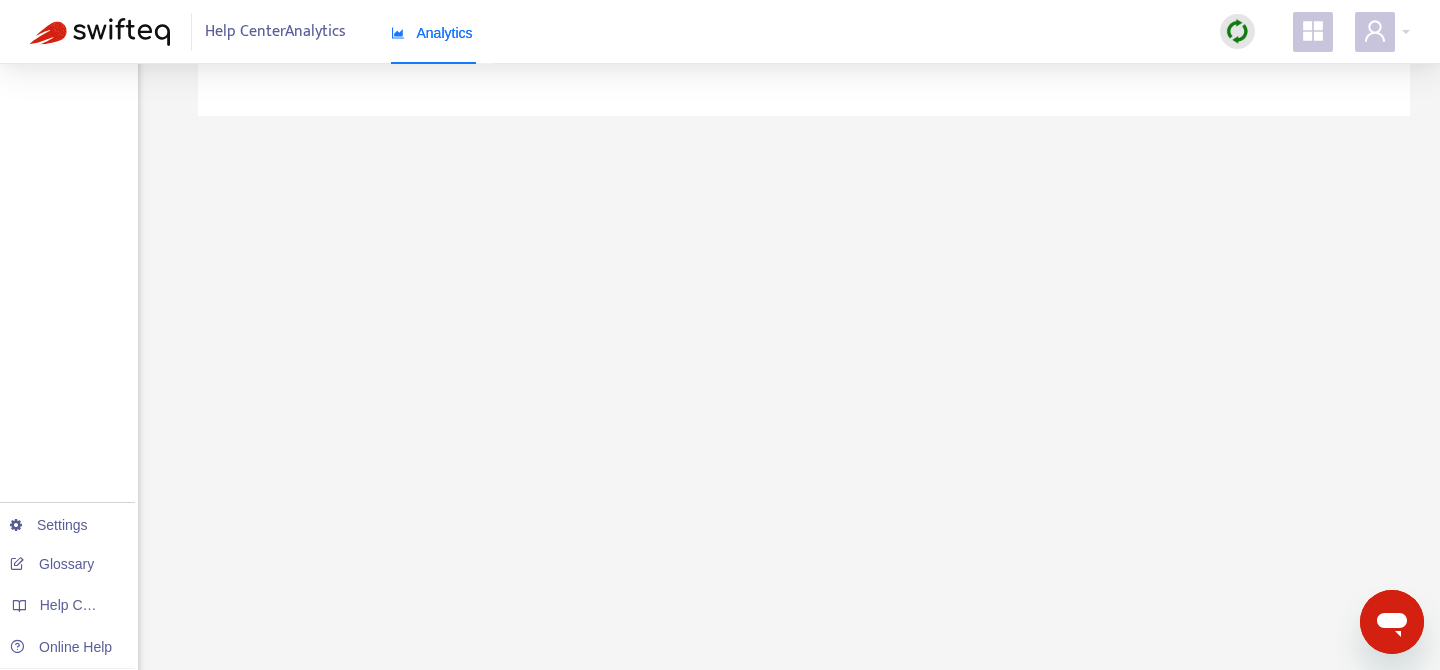 scroll, scrollTop: 497, scrollLeft: 0, axis: vertical 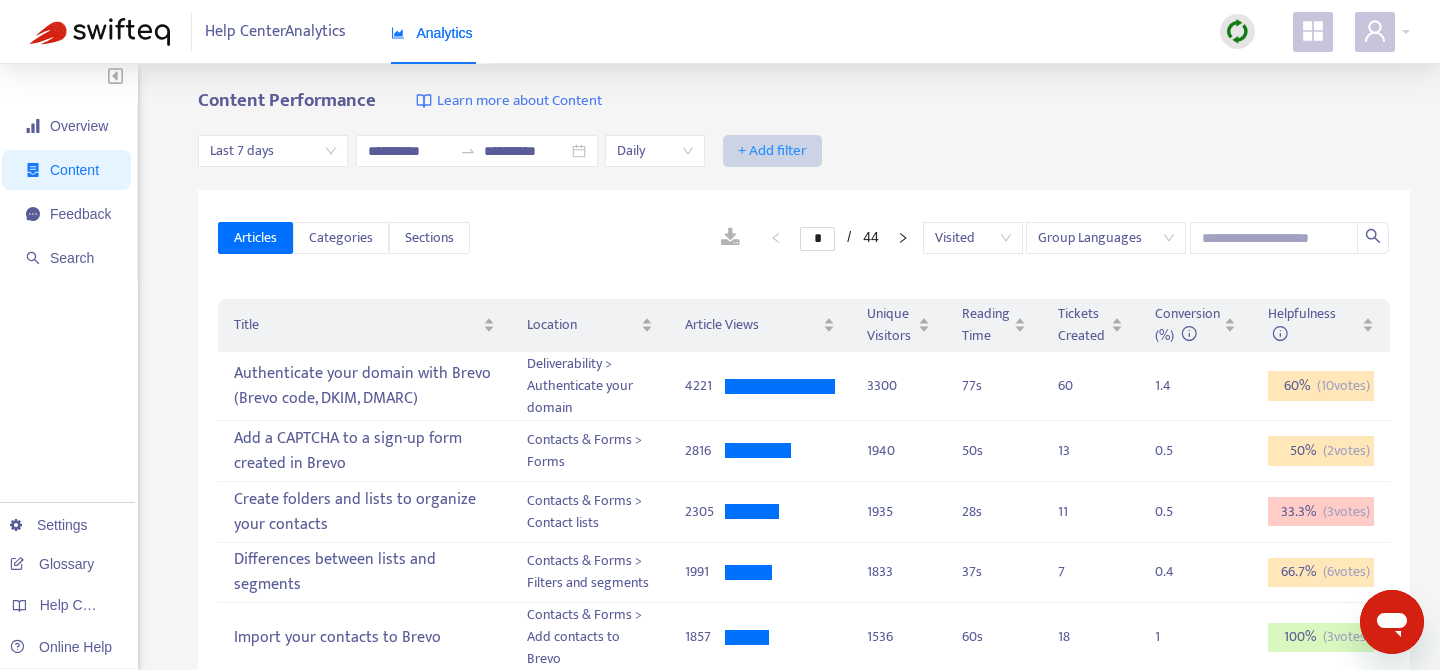 click on "+ Add filter" at bounding box center (772, 151) 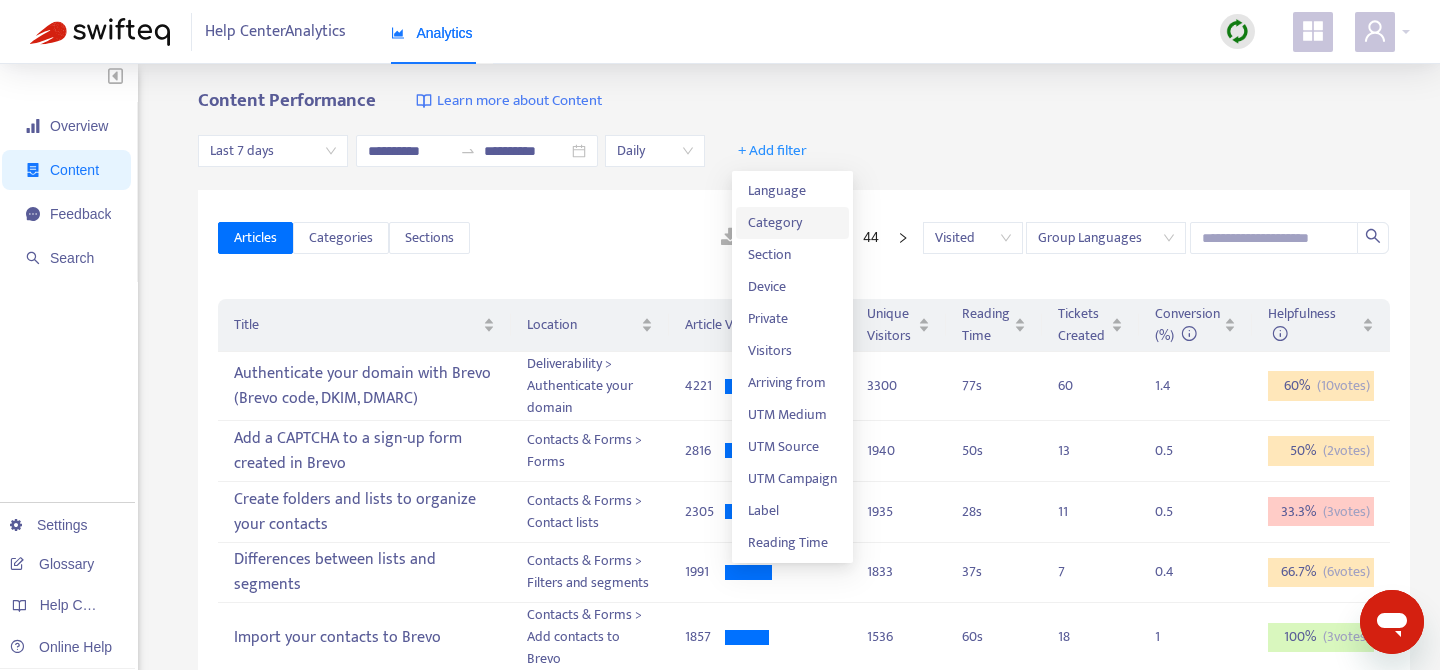 click on "Category" at bounding box center (792, 223) 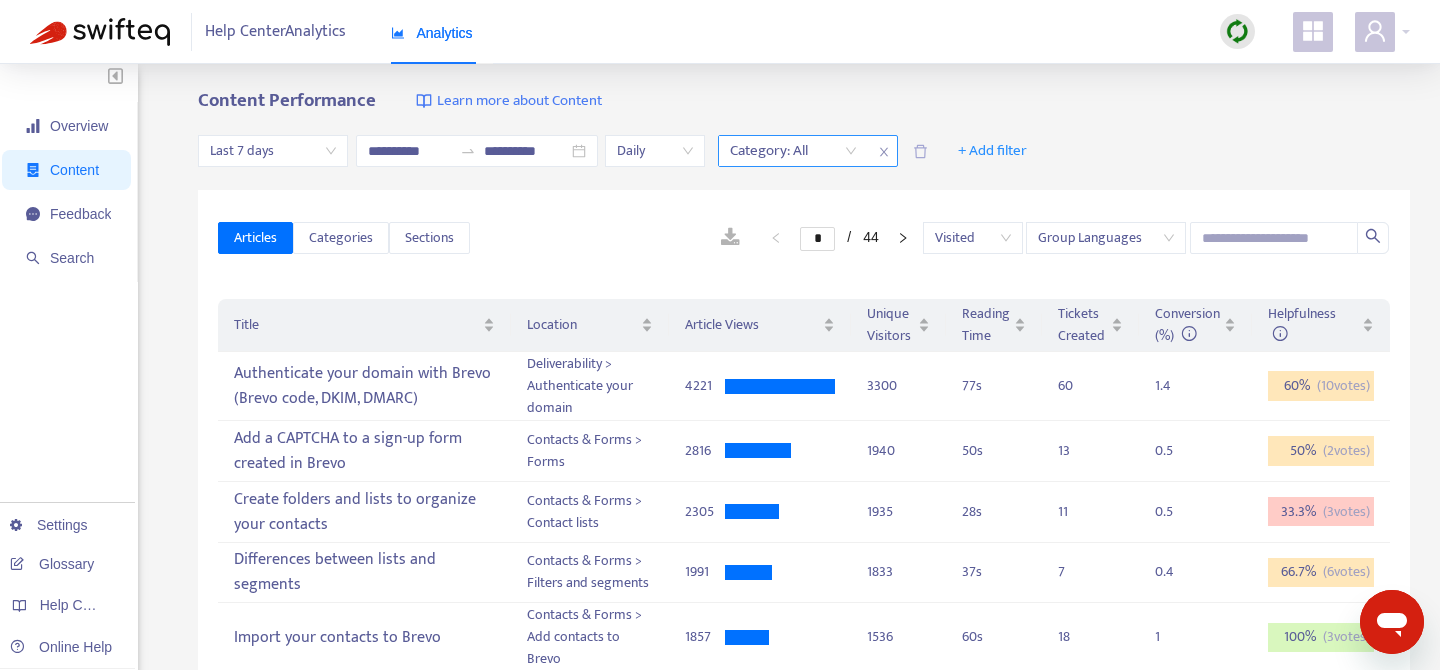 click on "Category: All" at bounding box center (793, 151) 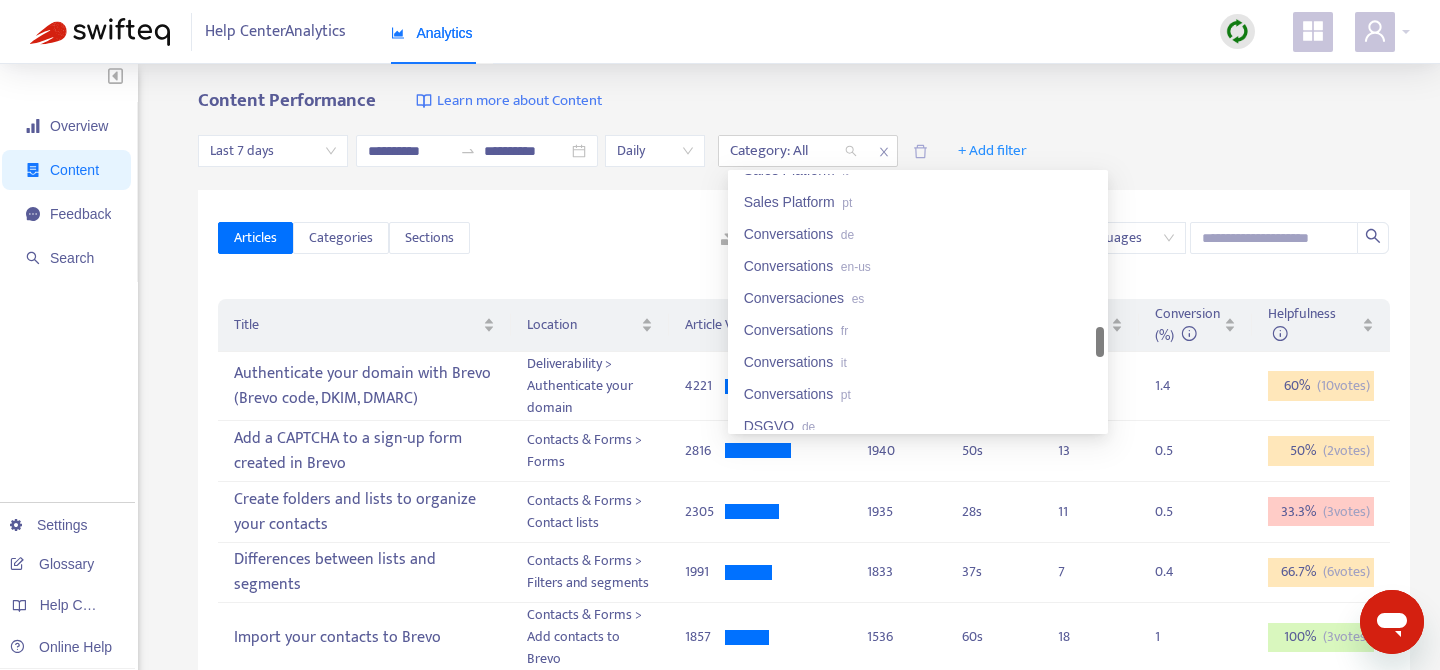 scroll, scrollTop: 1492, scrollLeft: 0, axis: vertical 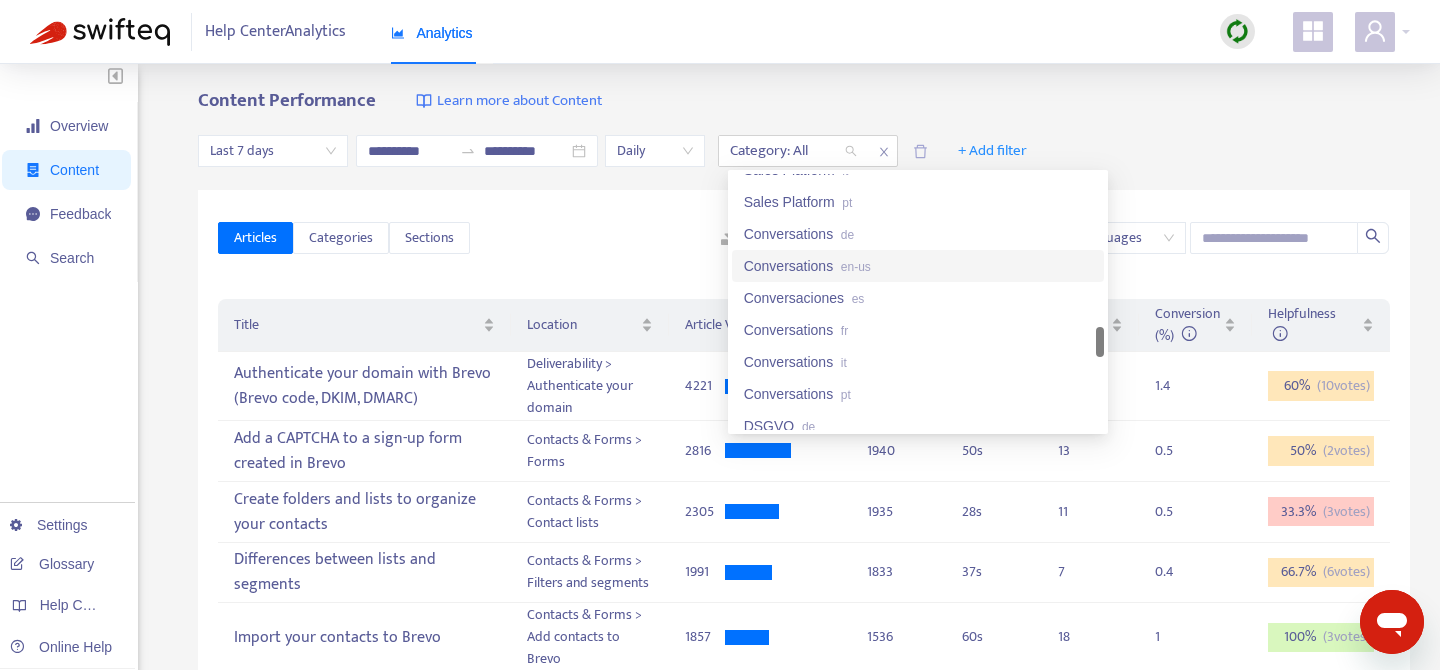 click on "Conversations   en-us" at bounding box center [918, 266] 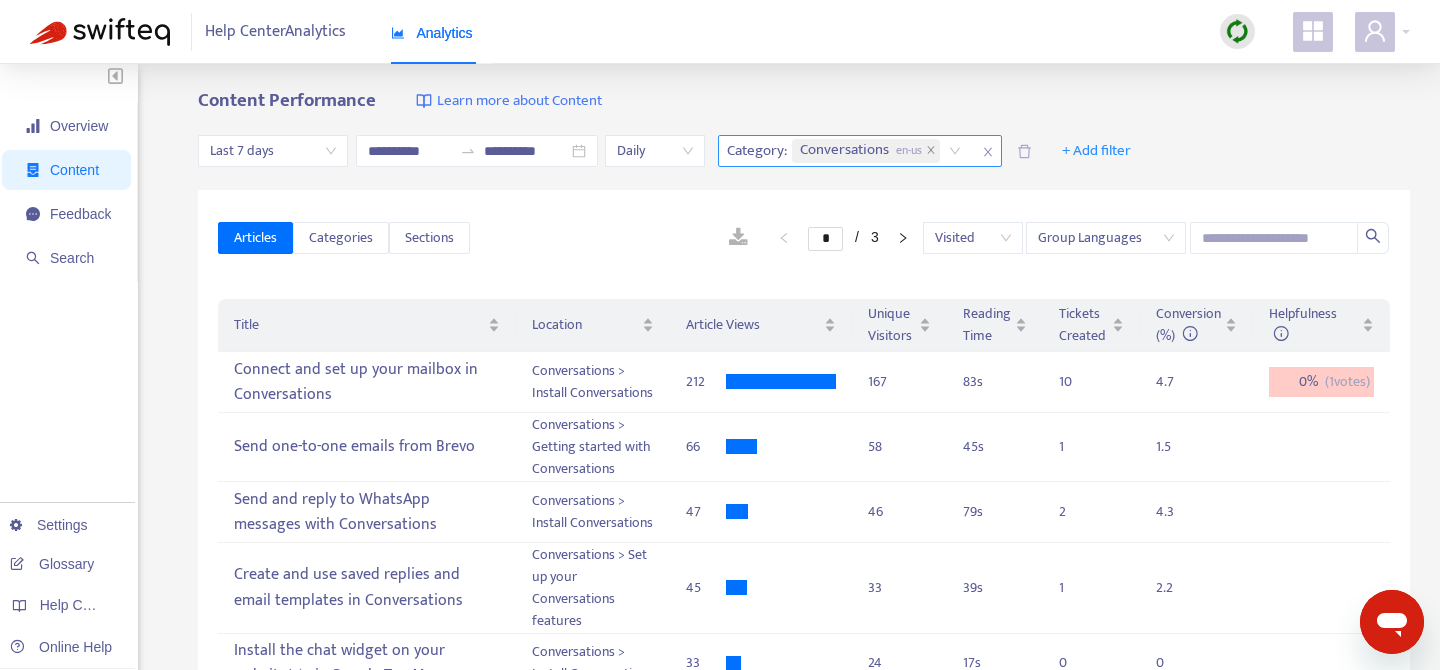 click on "Conversations   en-us" at bounding box center [880, 151] 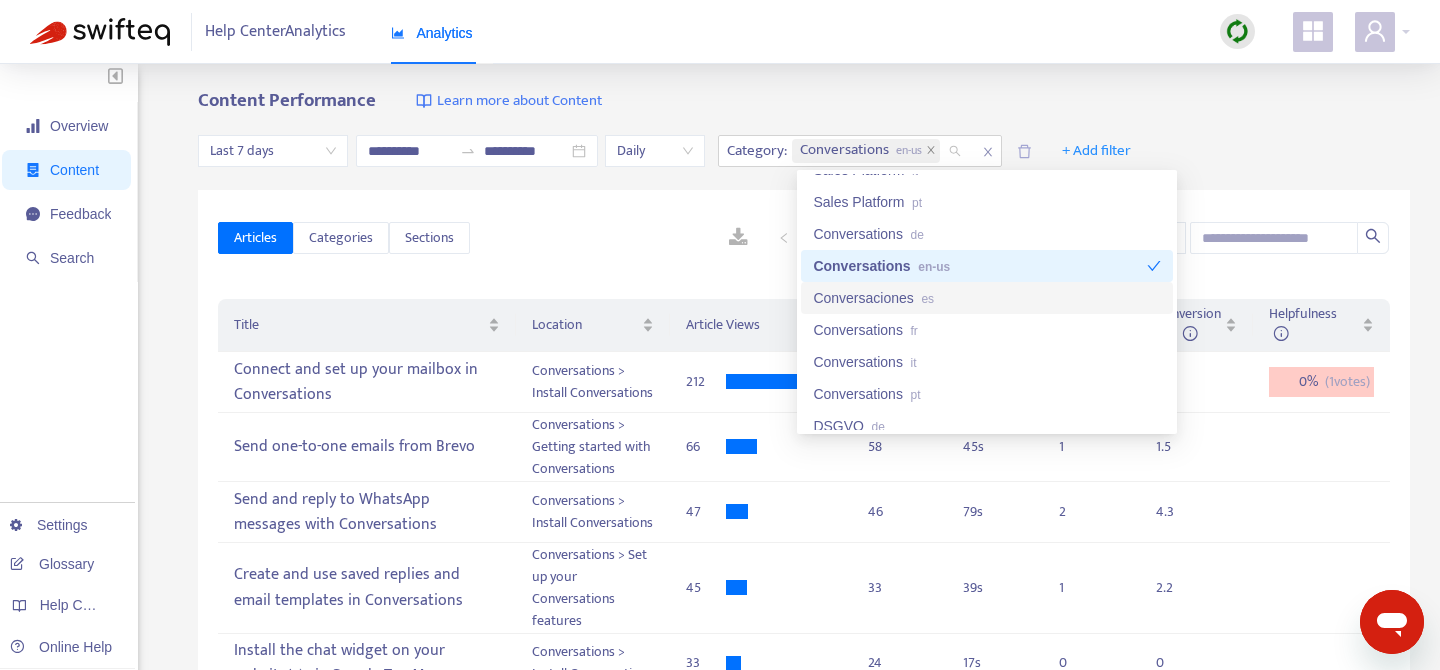 click on "es" at bounding box center [927, 299] 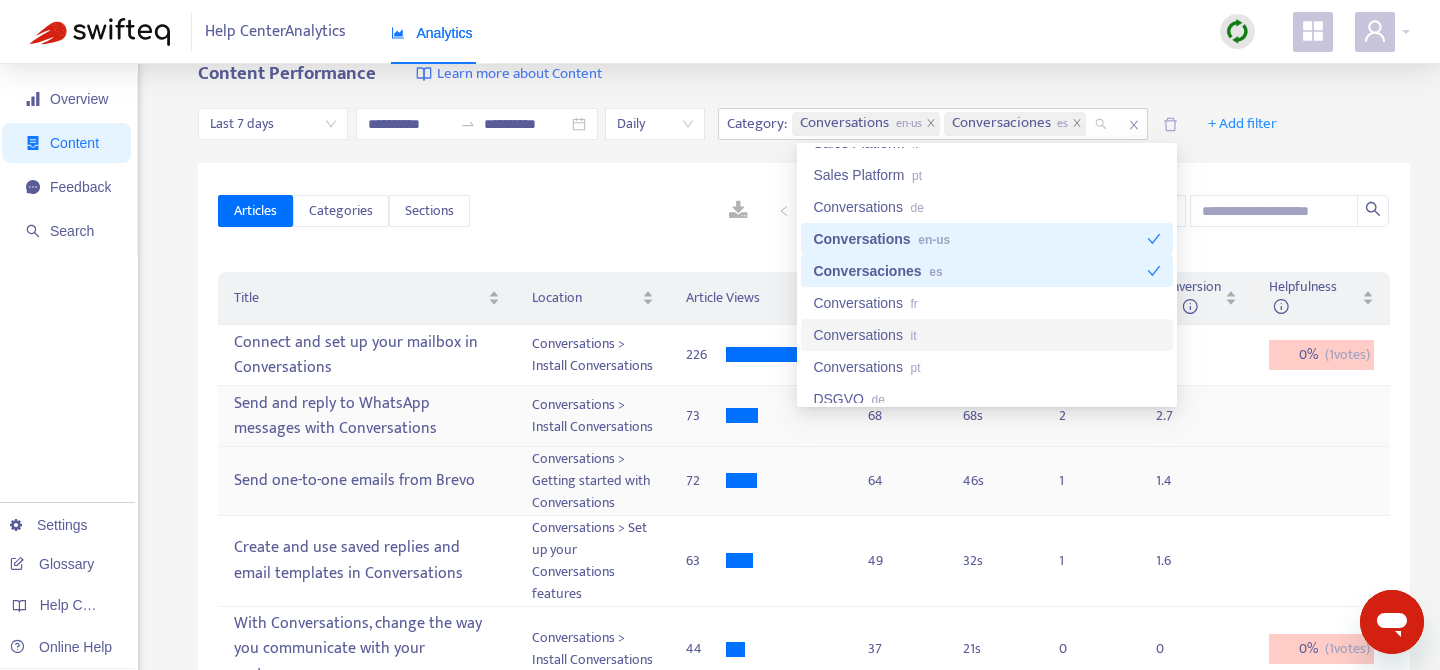 scroll, scrollTop: 29, scrollLeft: 0, axis: vertical 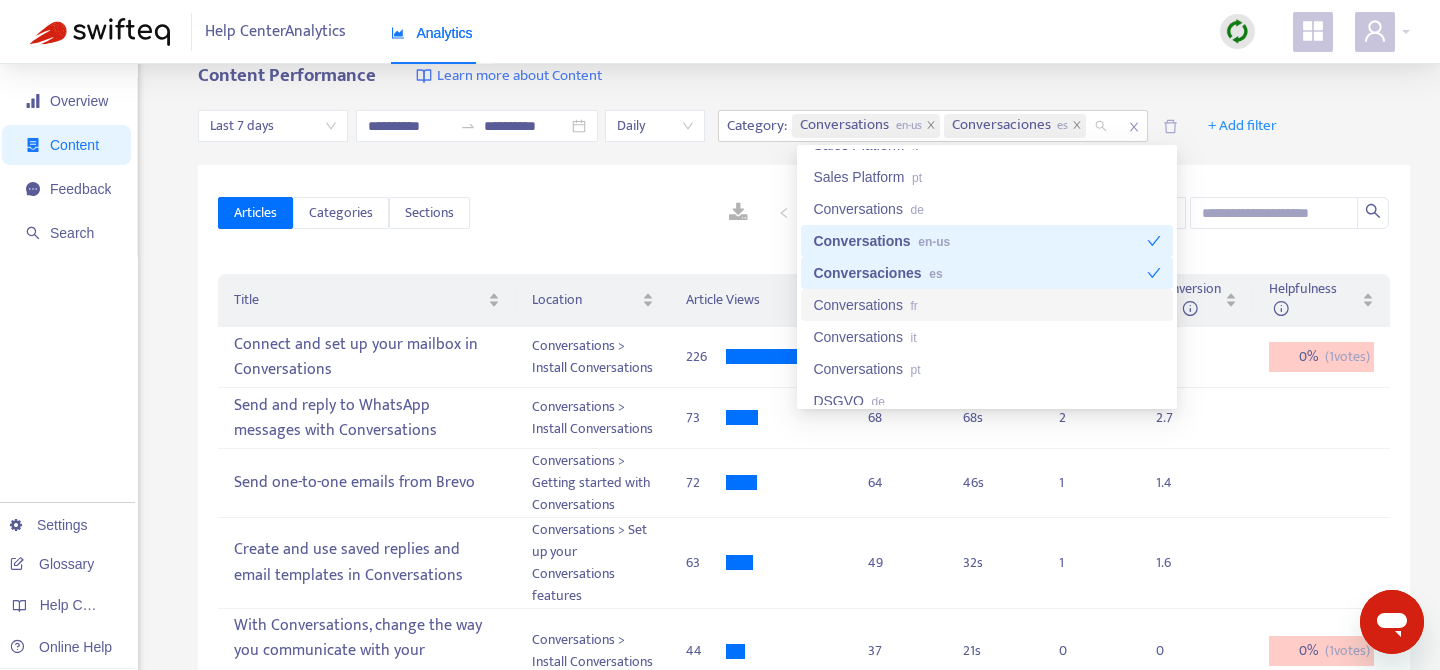 click on "Conversations   fr" at bounding box center [987, 305] 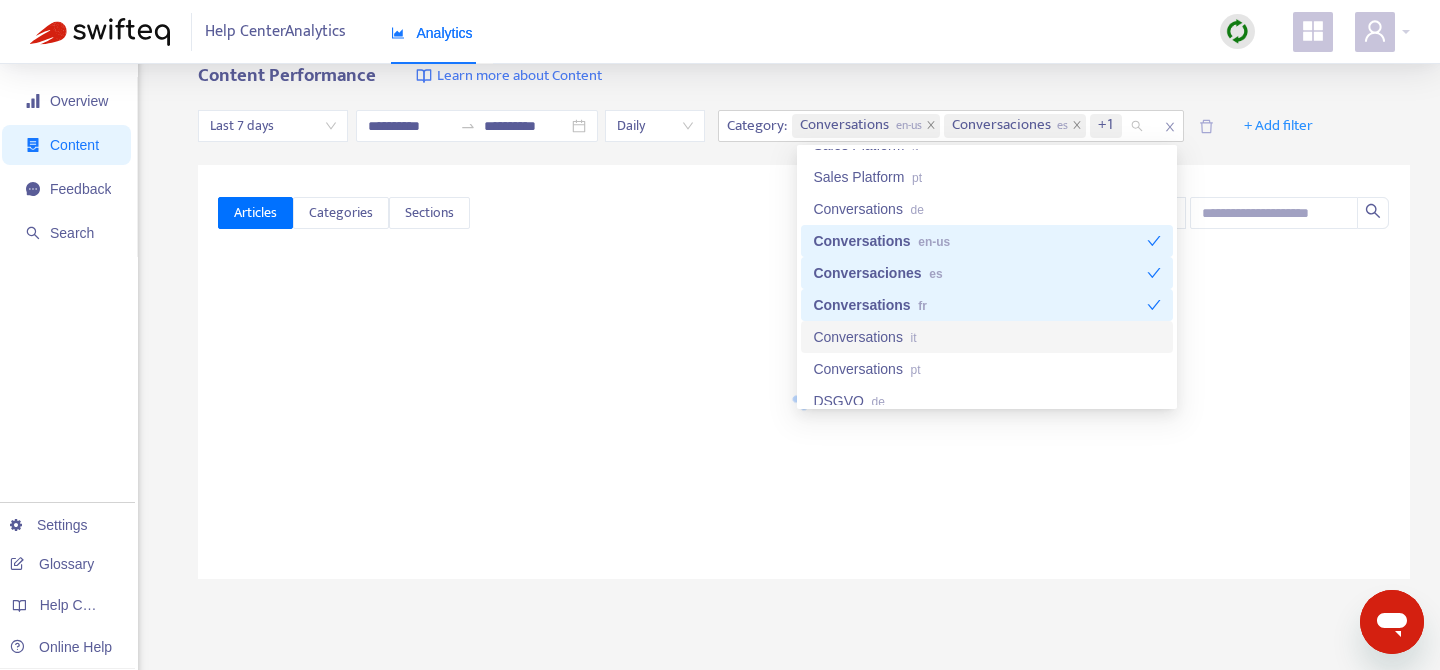 click on "Conversations   it" at bounding box center (987, 337) 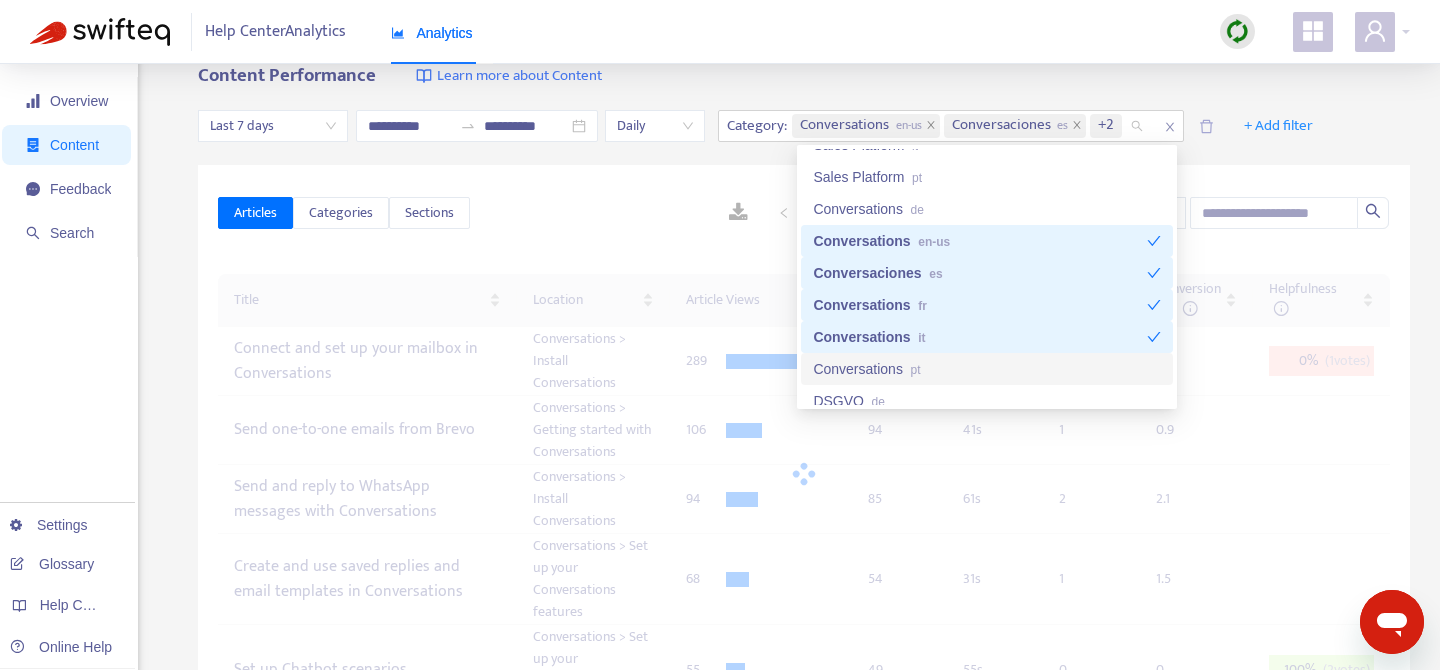 click on "Conversations   pt" at bounding box center [987, 369] 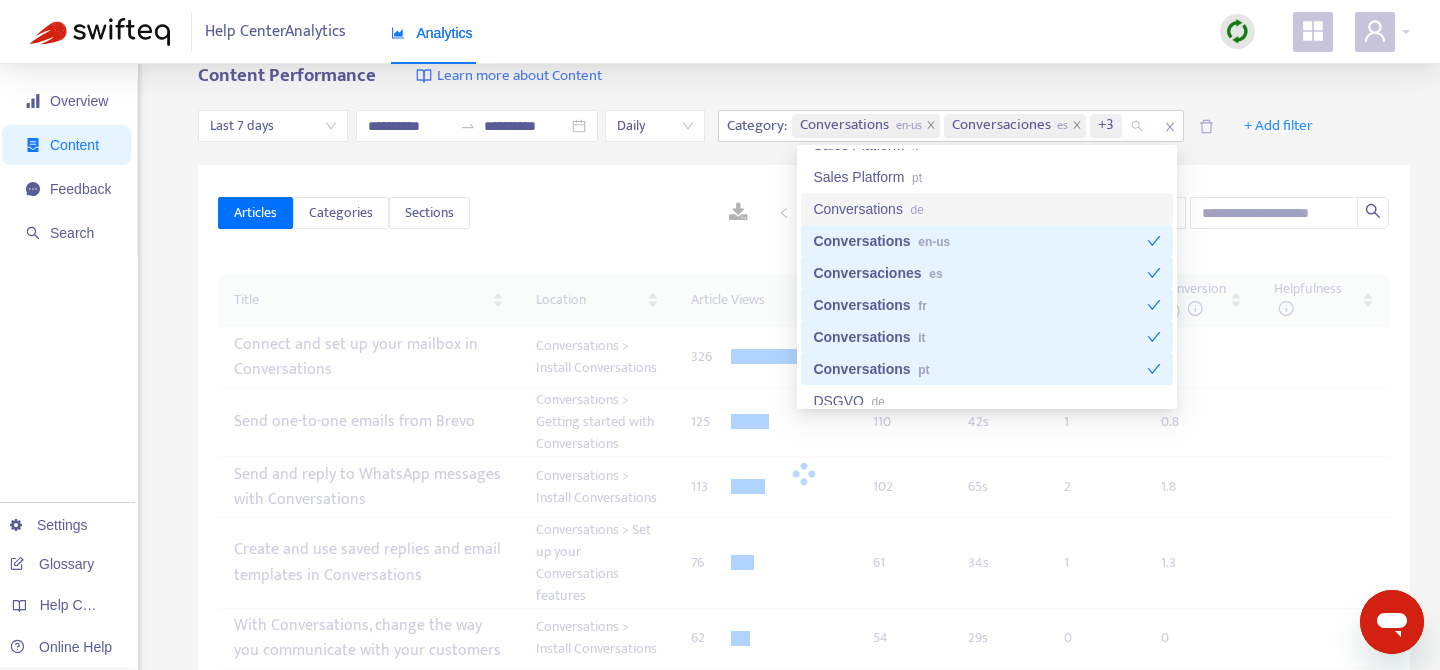 click on "Conversations   de" at bounding box center (987, 209) 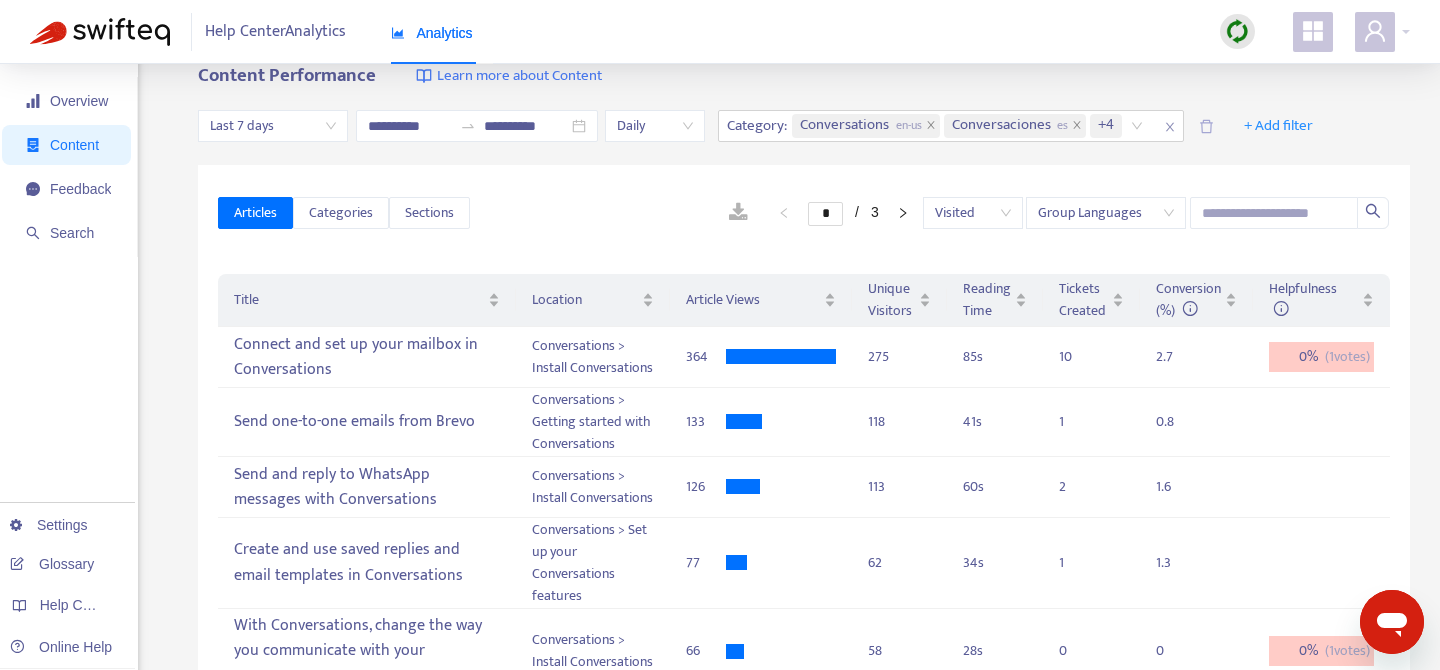 click on "Content Performance Learn more about Content" at bounding box center [804, 76] 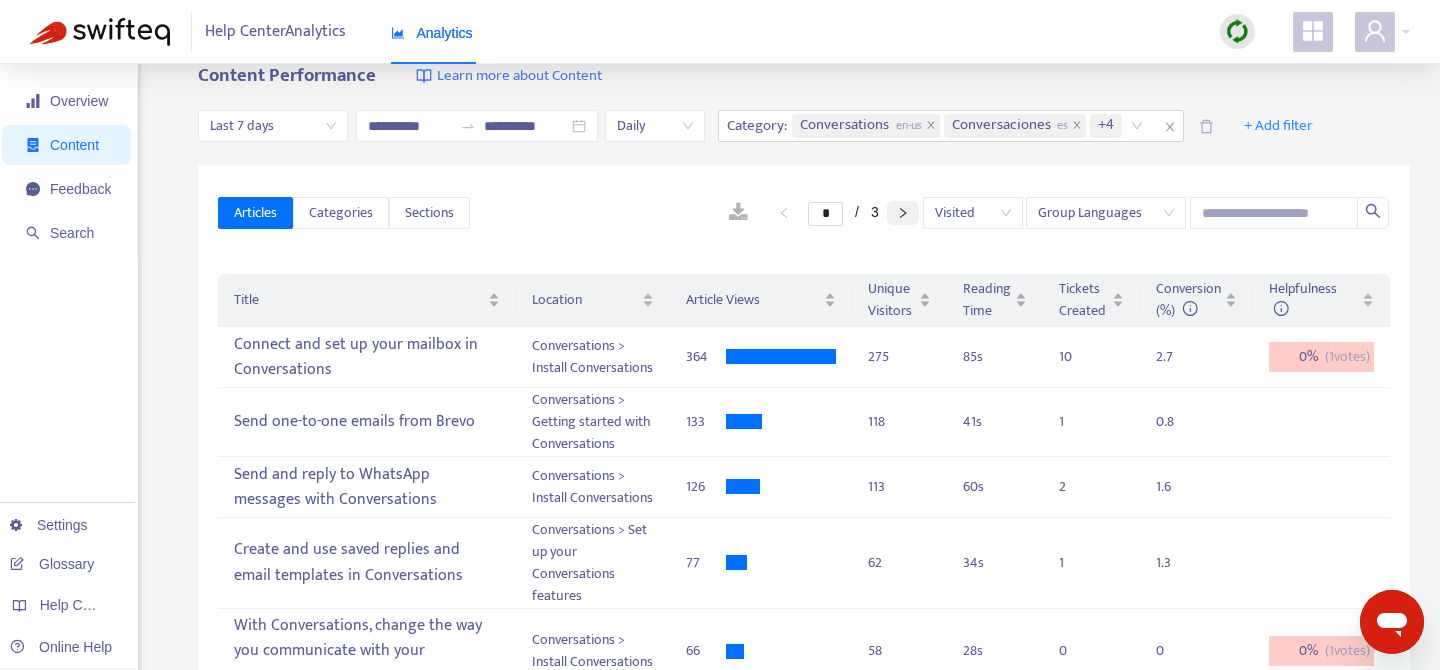 click at bounding box center (903, 213) 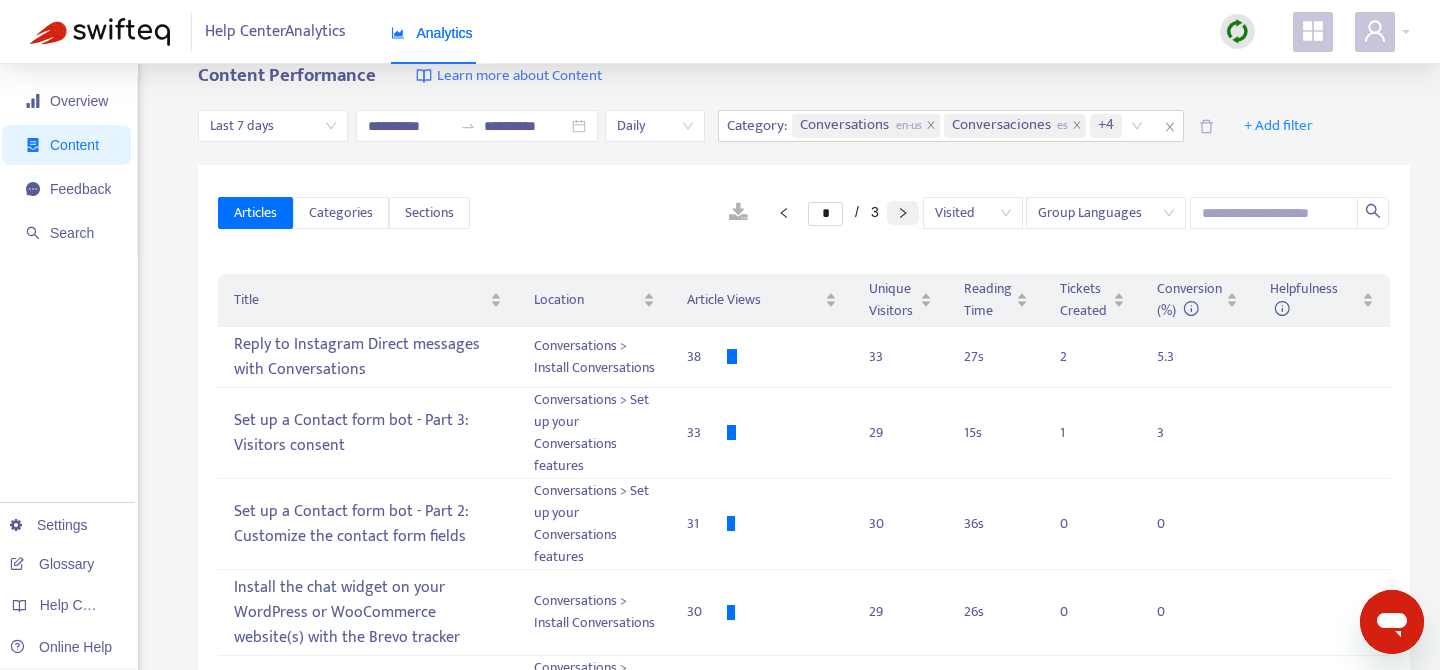 click at bounding box center (903, 213) 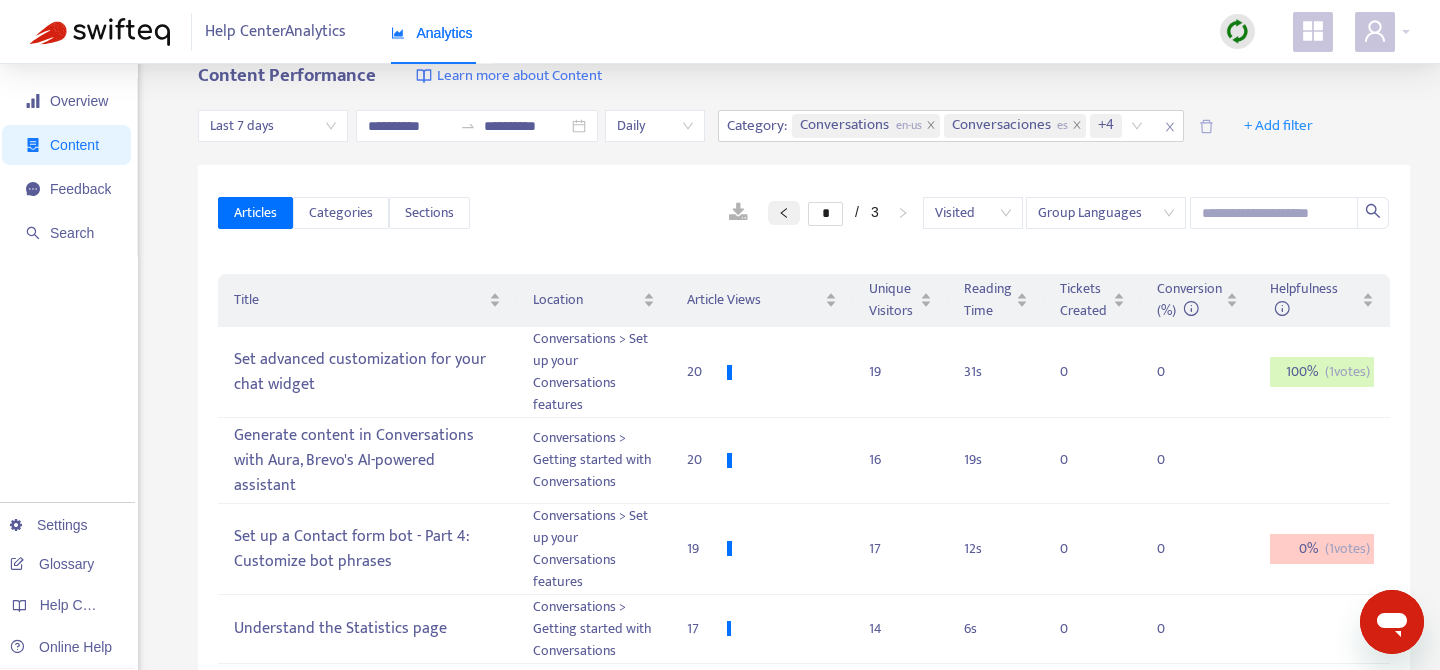 click 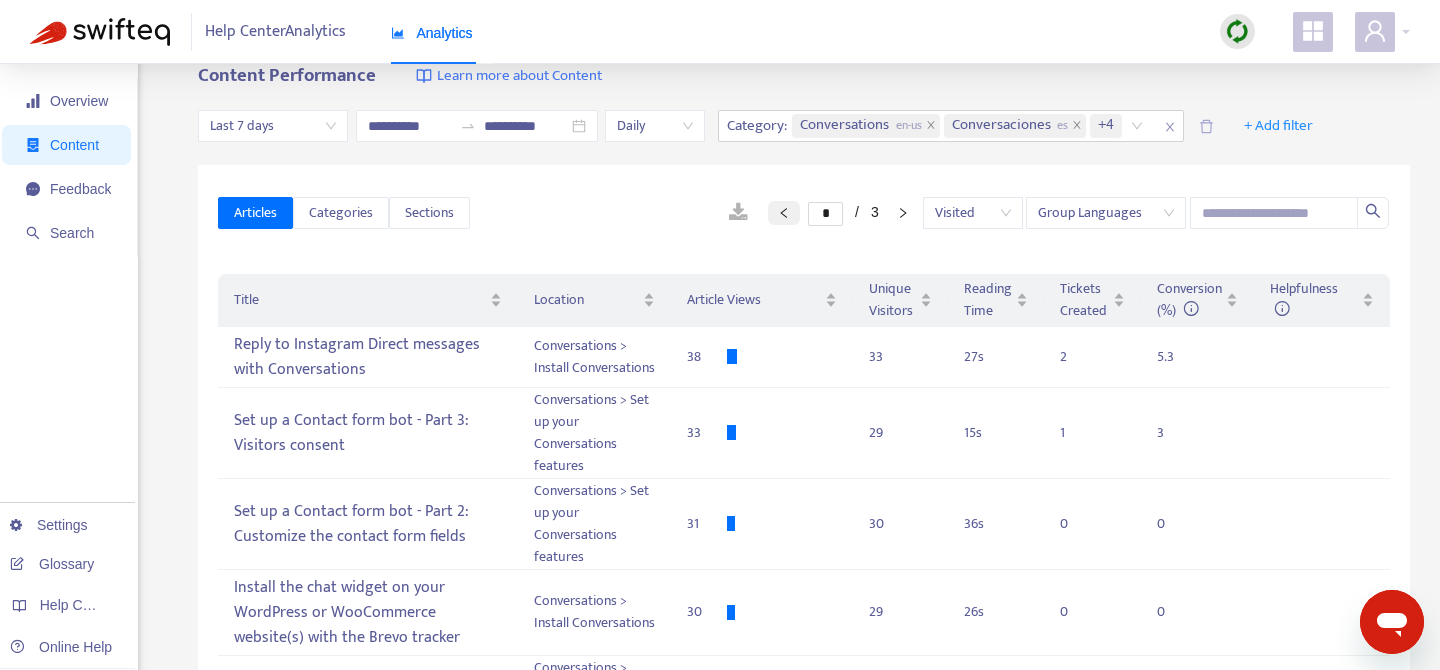 click 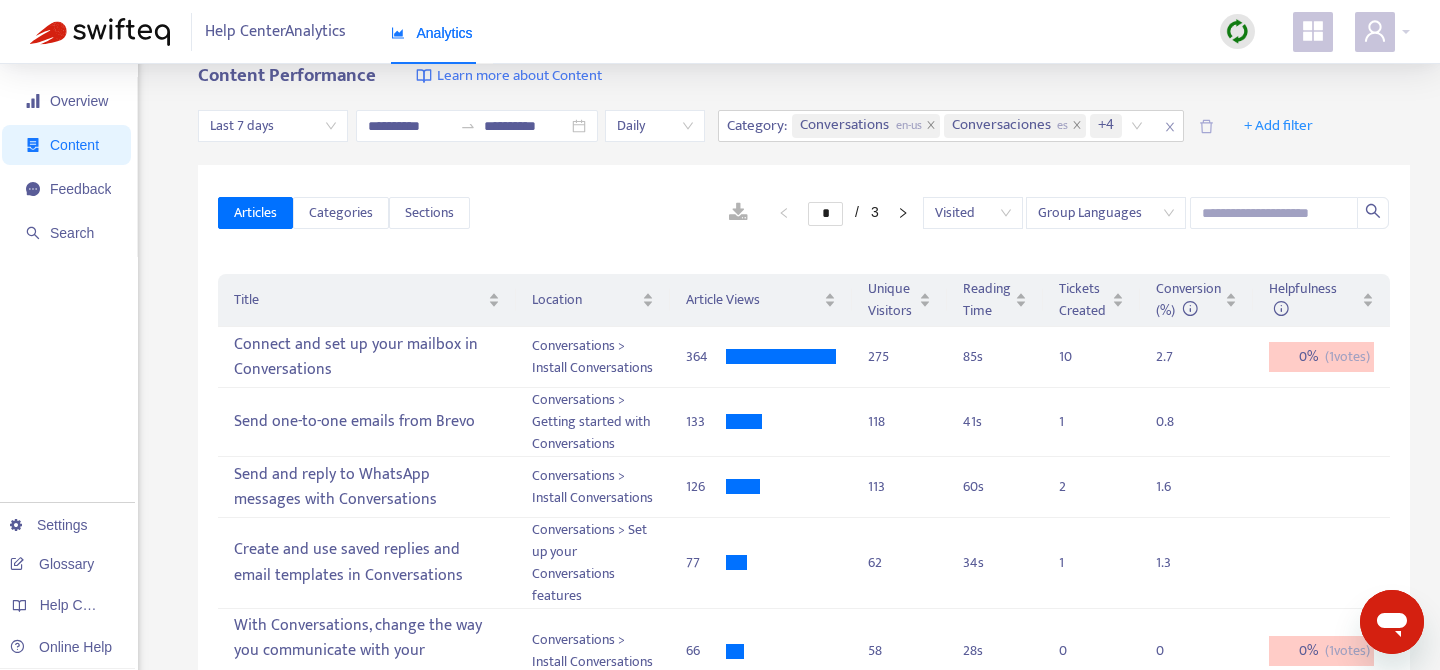 click on "Last 7 days" at bounding box center (273, 126) 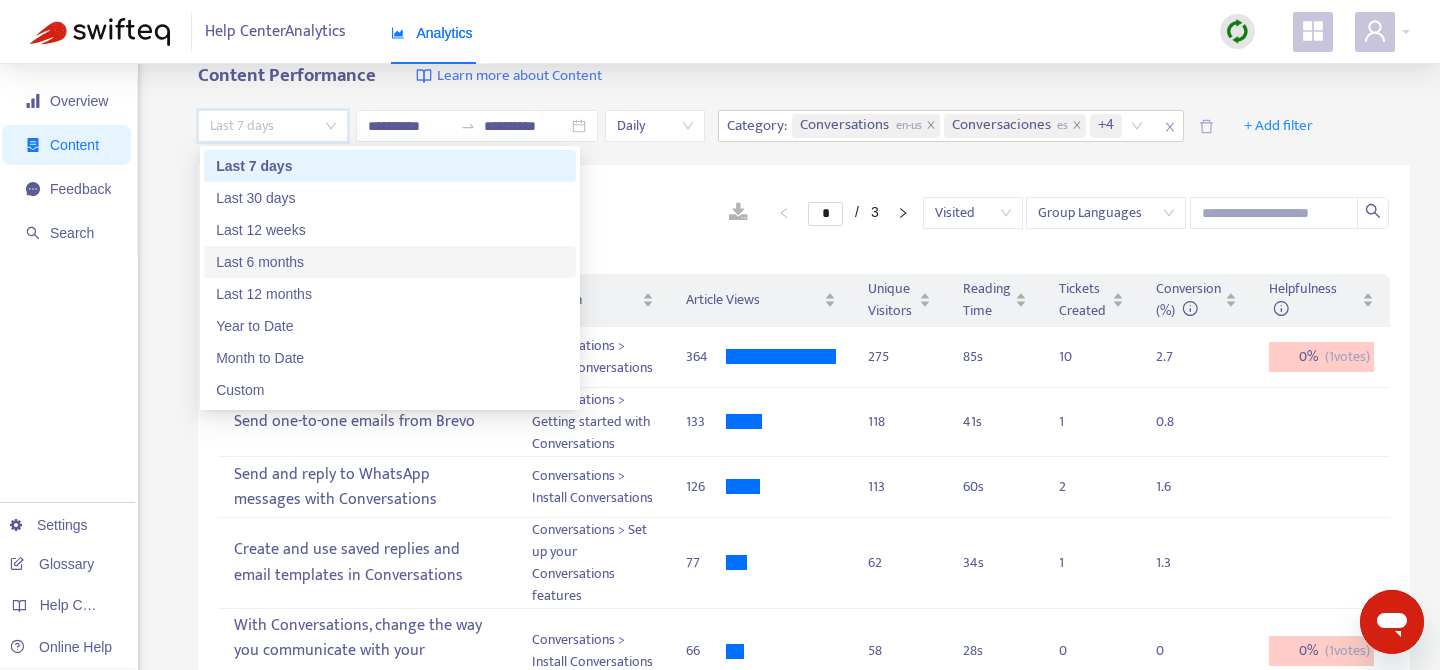 click on "Last 6 months" at bounding box center [390, 262] 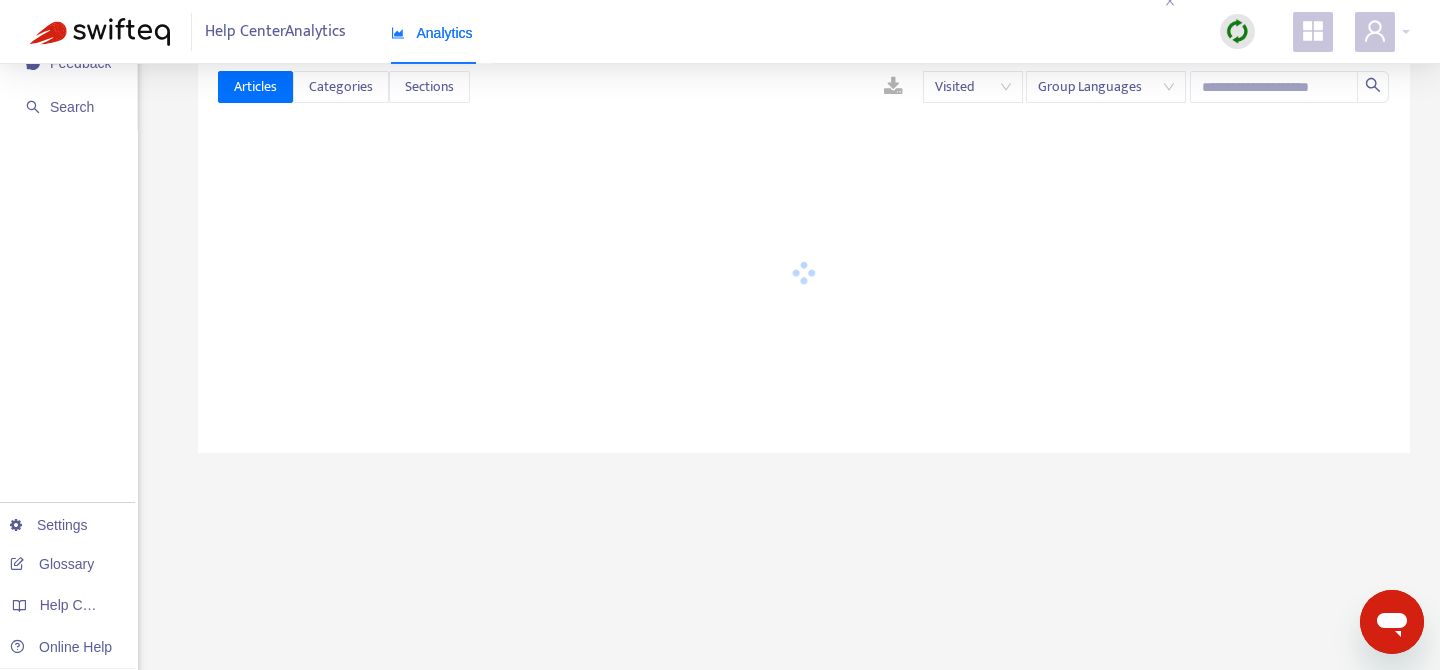 scroll, scrollTop: 0, scrollLeft: 0, axis: both 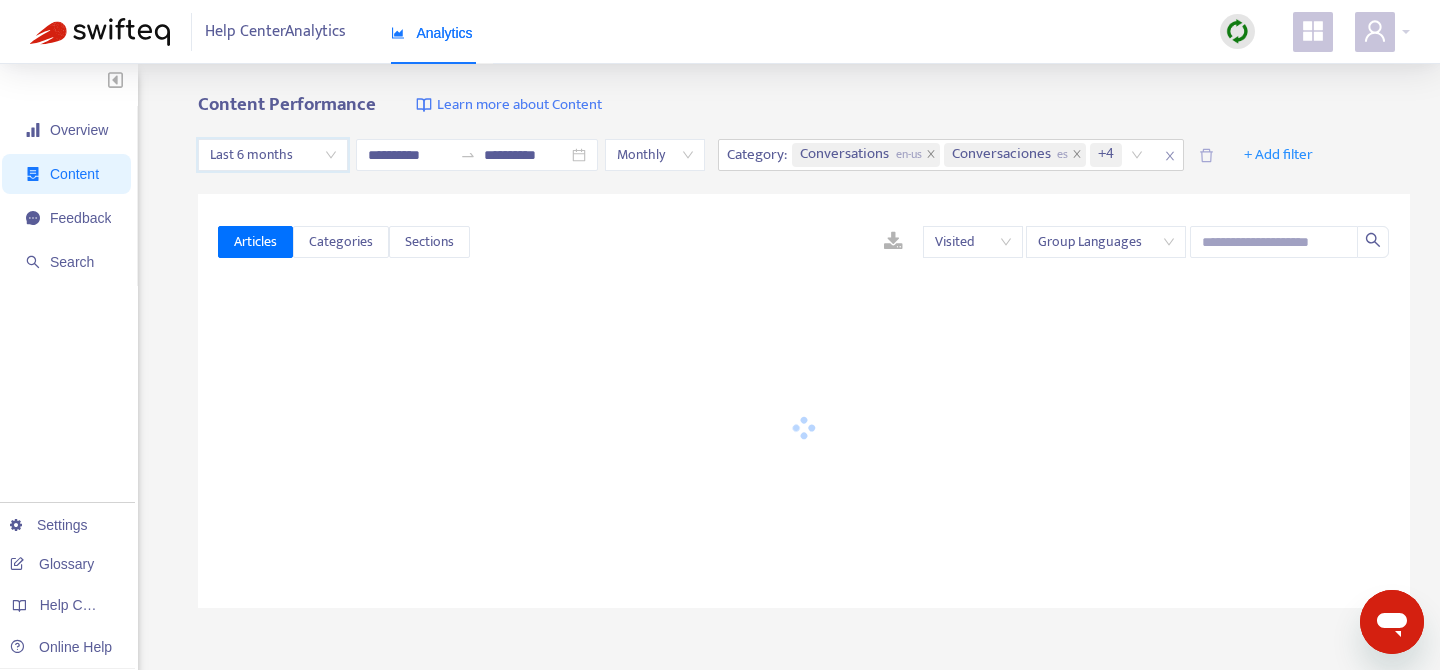 click on "Last 6 months" at bounding box center (273, 155) 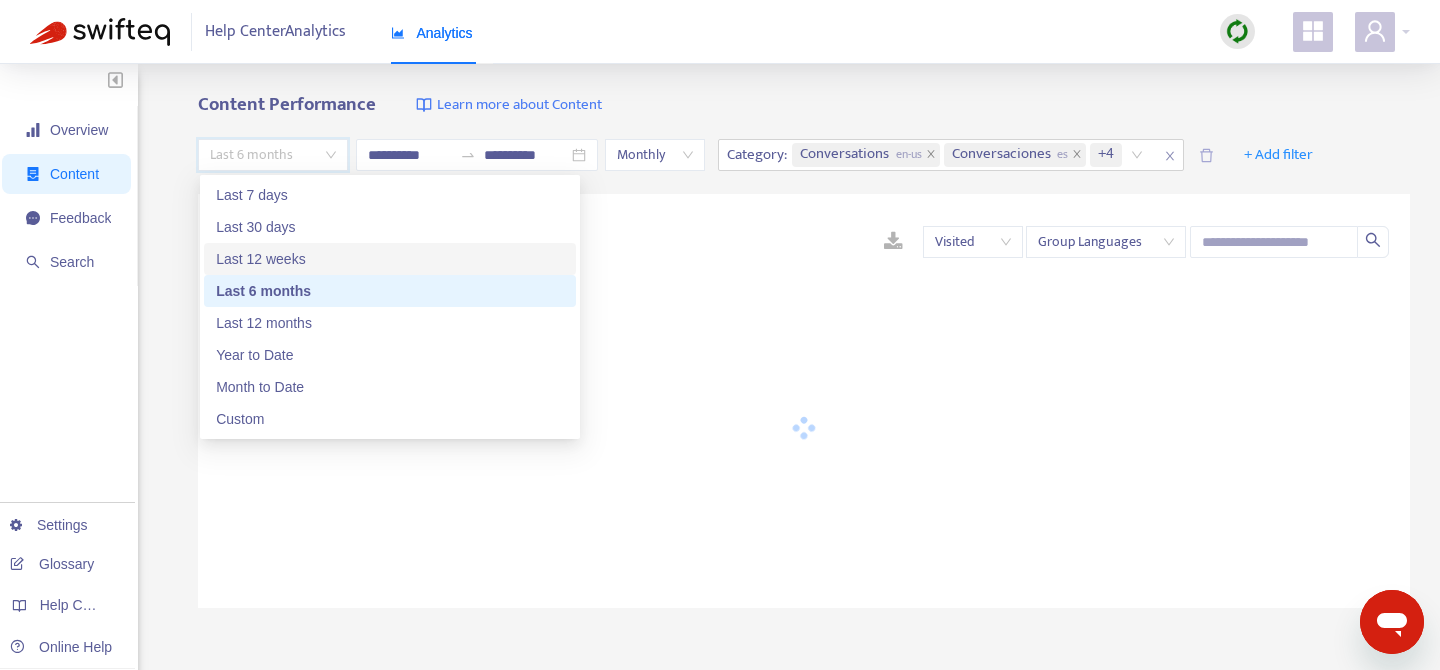 click on "Last 12 weeks" at bounding box center (390, 259) 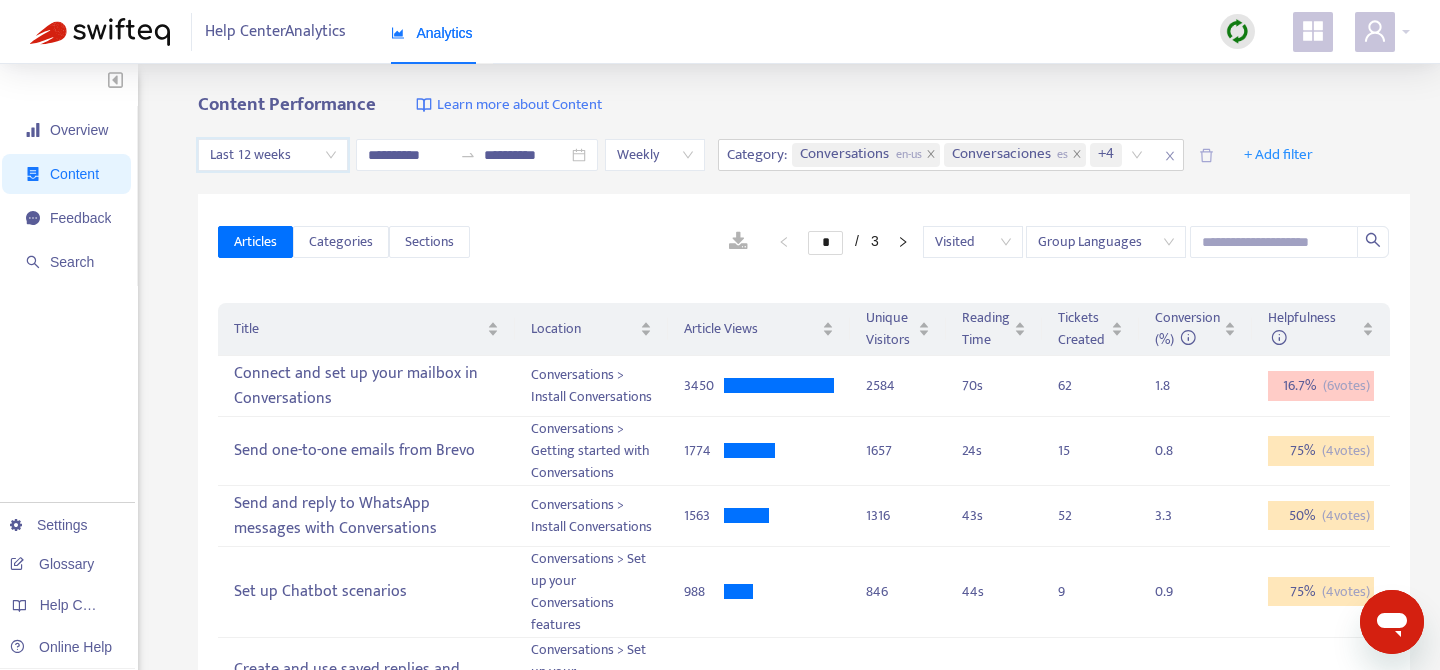 click on "Last 12 weeks" at bounding box center (273, 155) 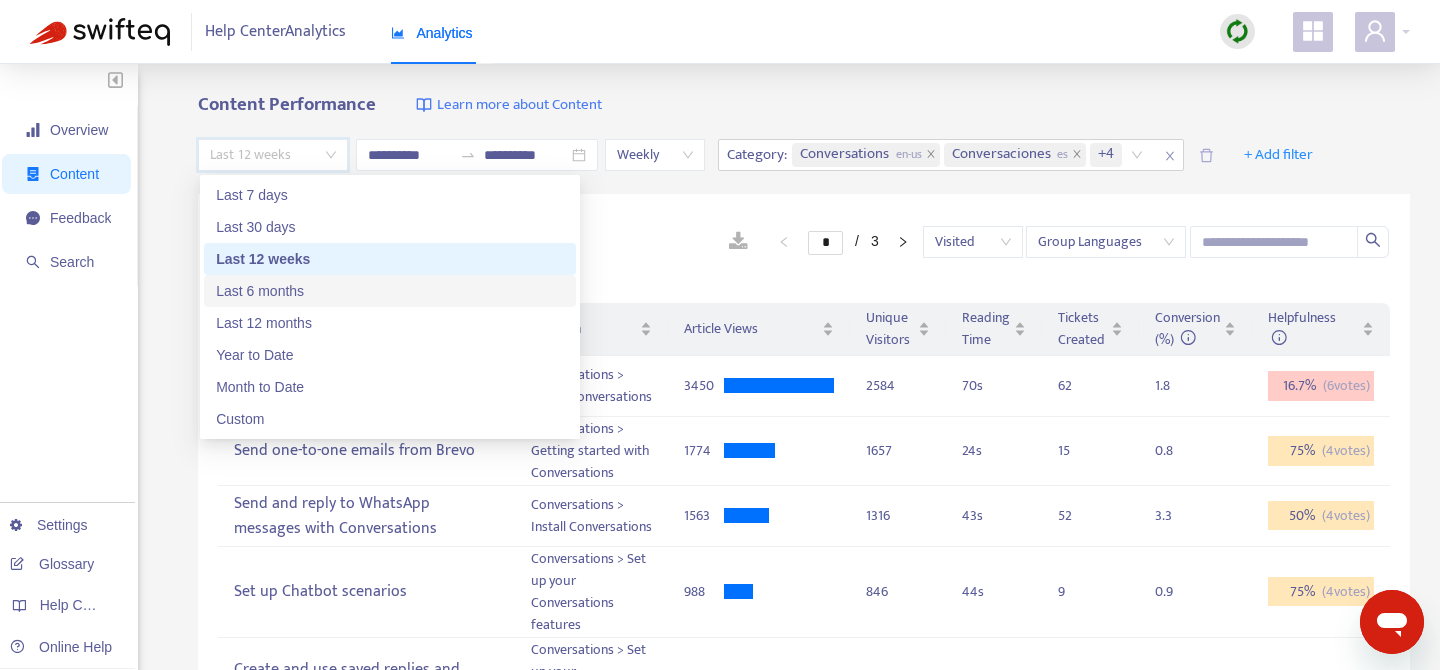 click on "Last 6 months" at bounding box center [390, 291] 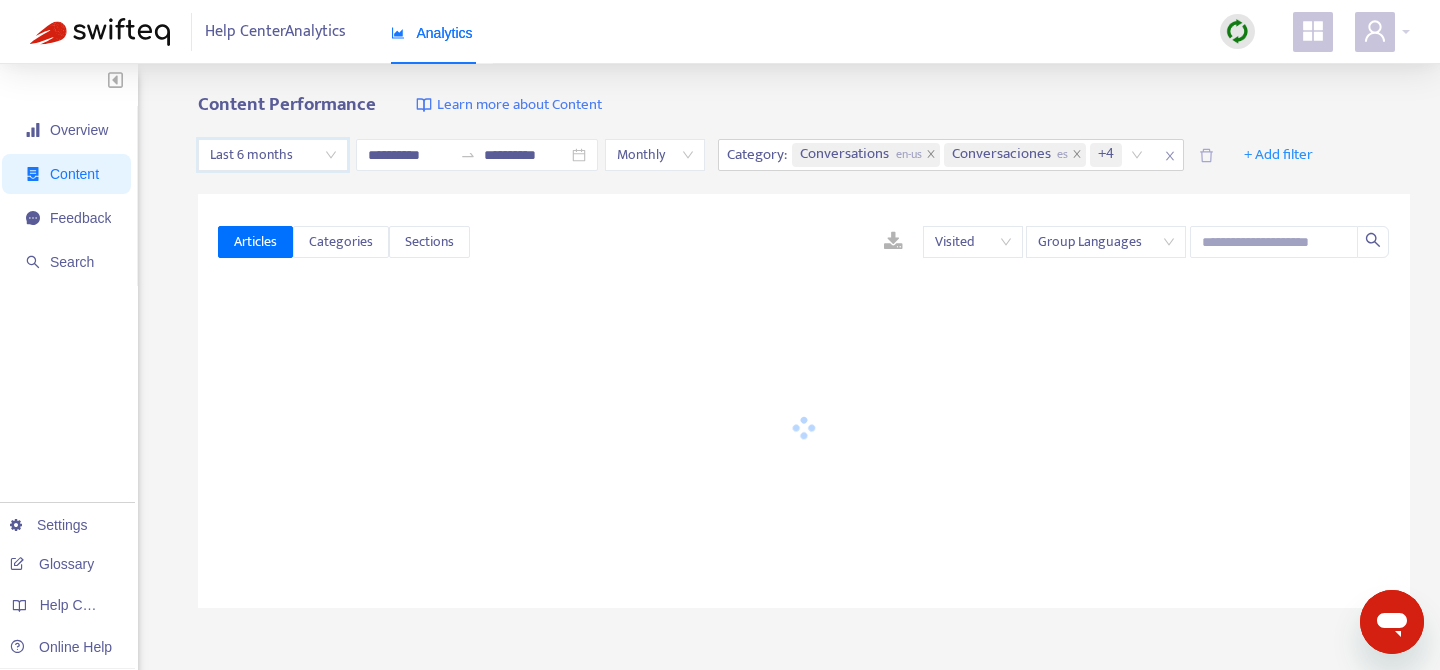click on "Monthly" at bounding box center [655, 155] 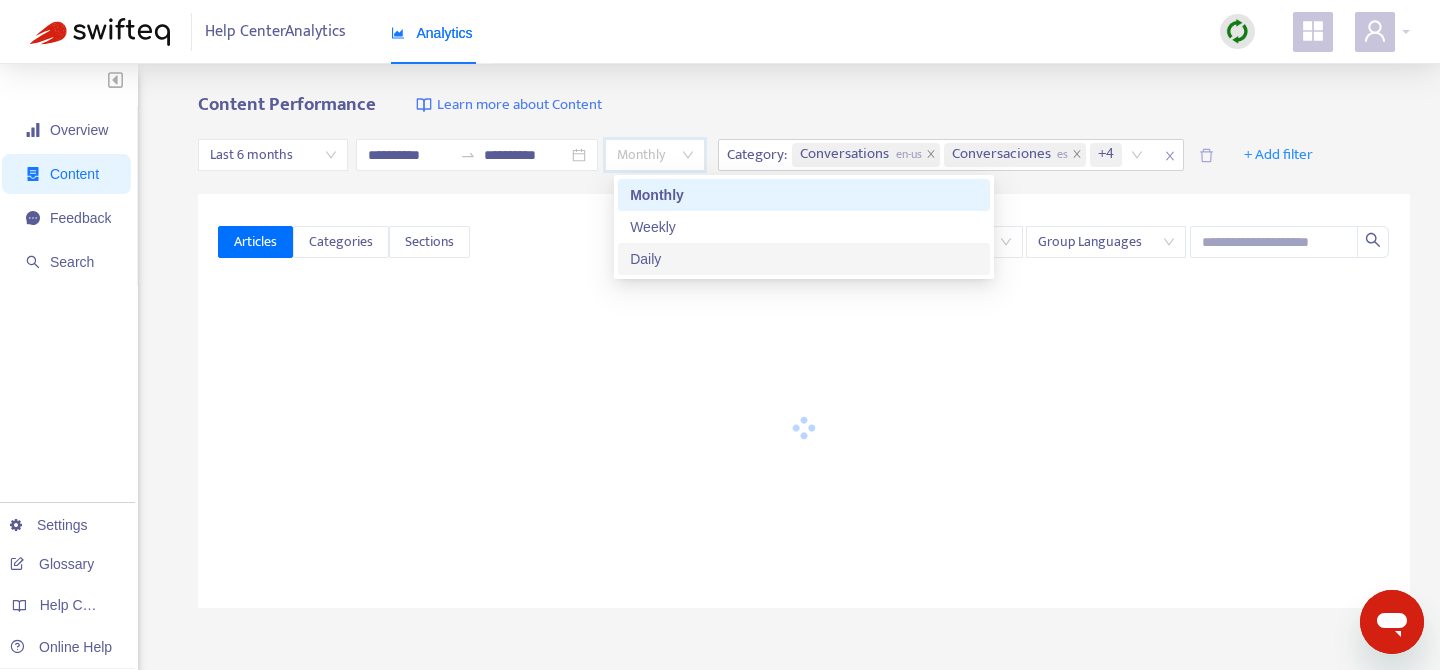 click on "Daily" at bounding box center [804, 259] 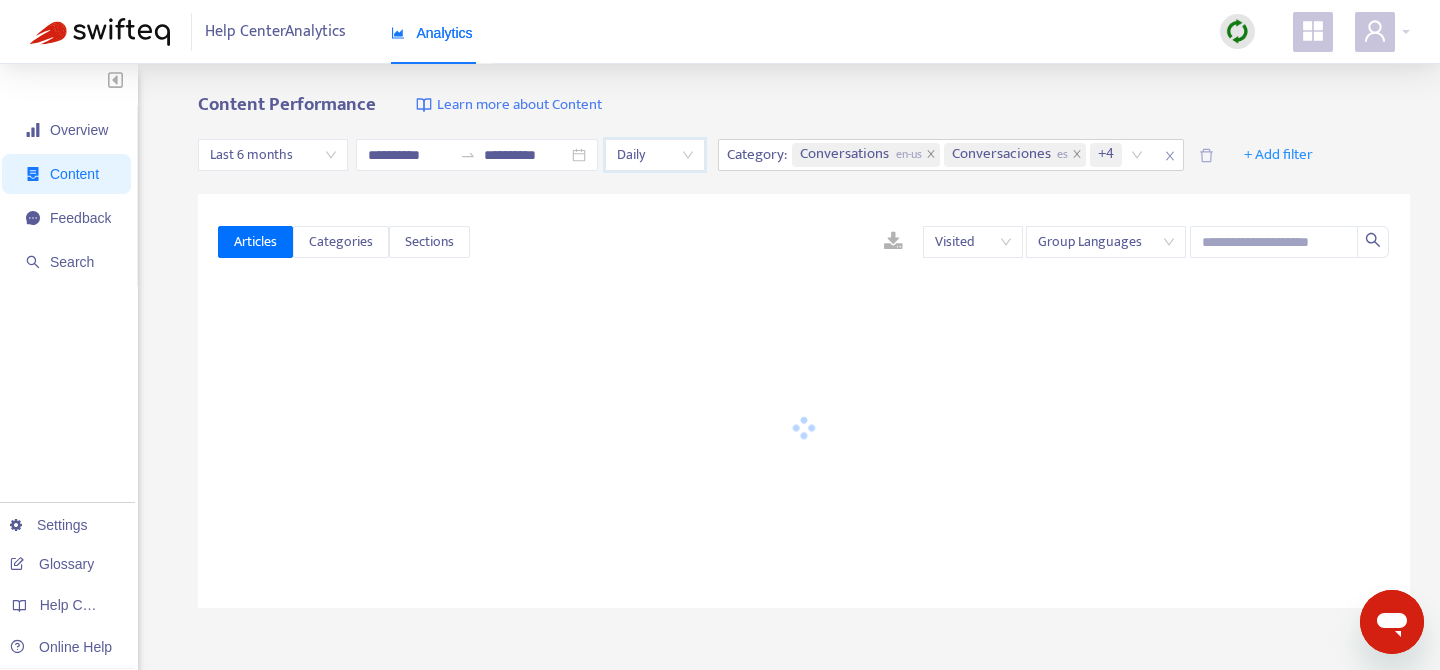click on "Daily" at bounding box center (655, 155) 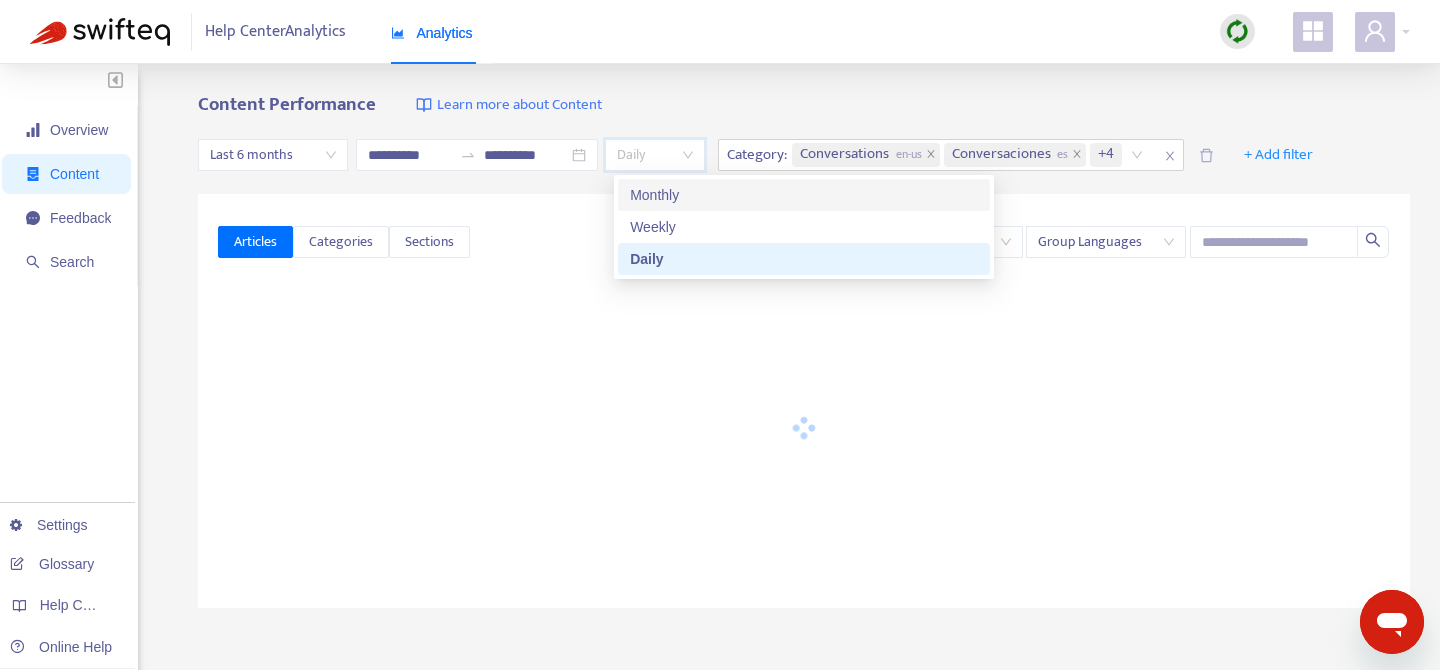 click on "Monthly" at bounding box center [804, 195] 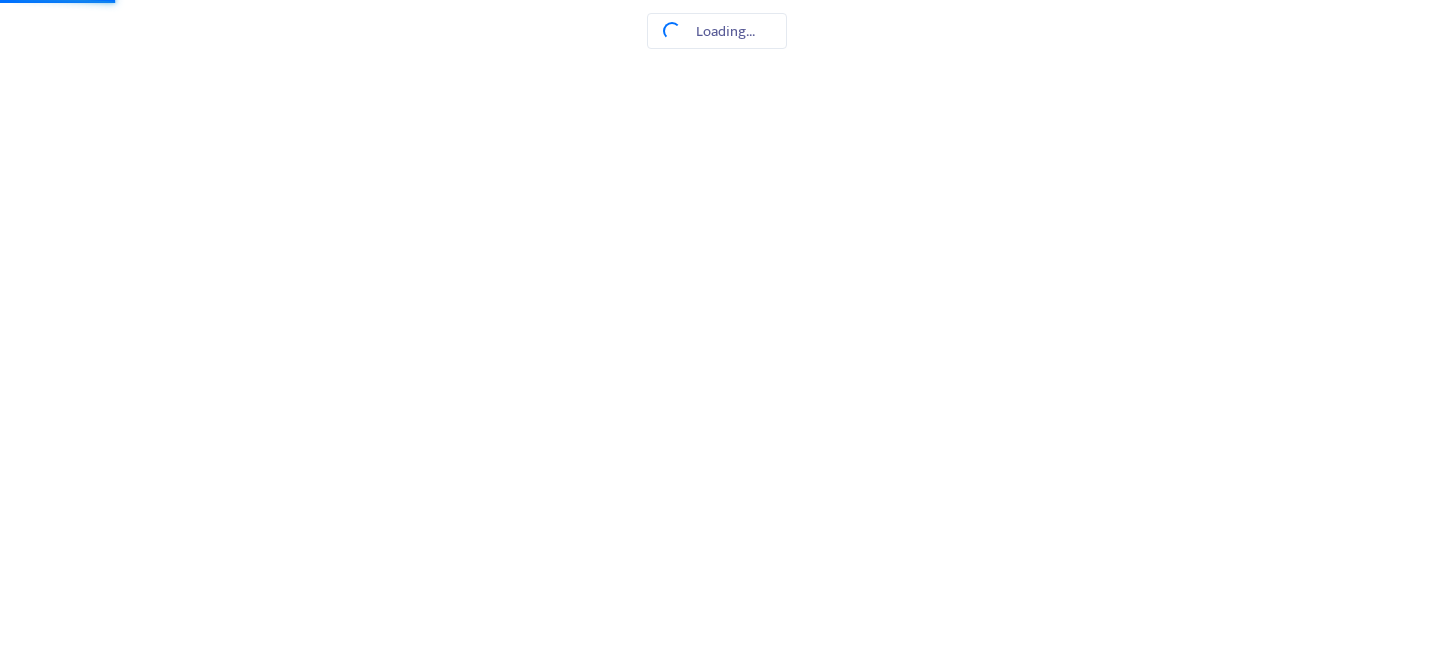 scroll, scrollTop: 0, scrollLeft: 0, axis: both 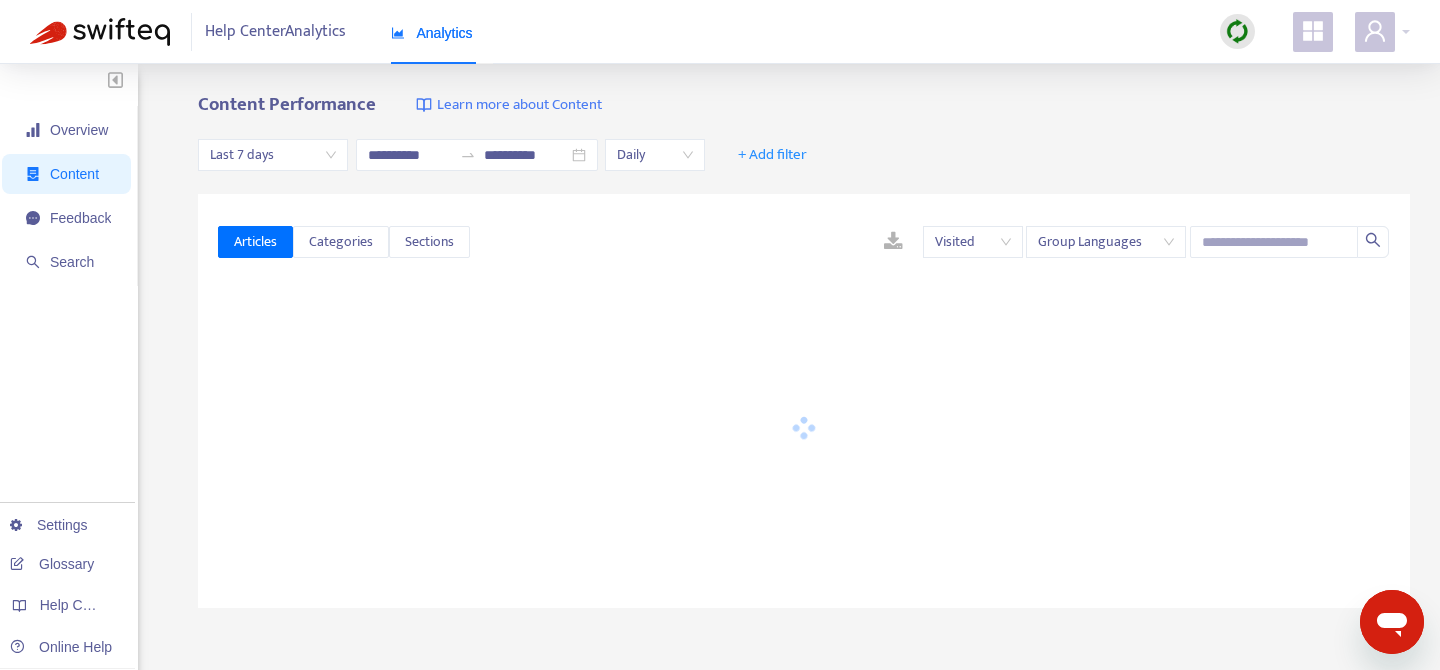 type on "**********" 